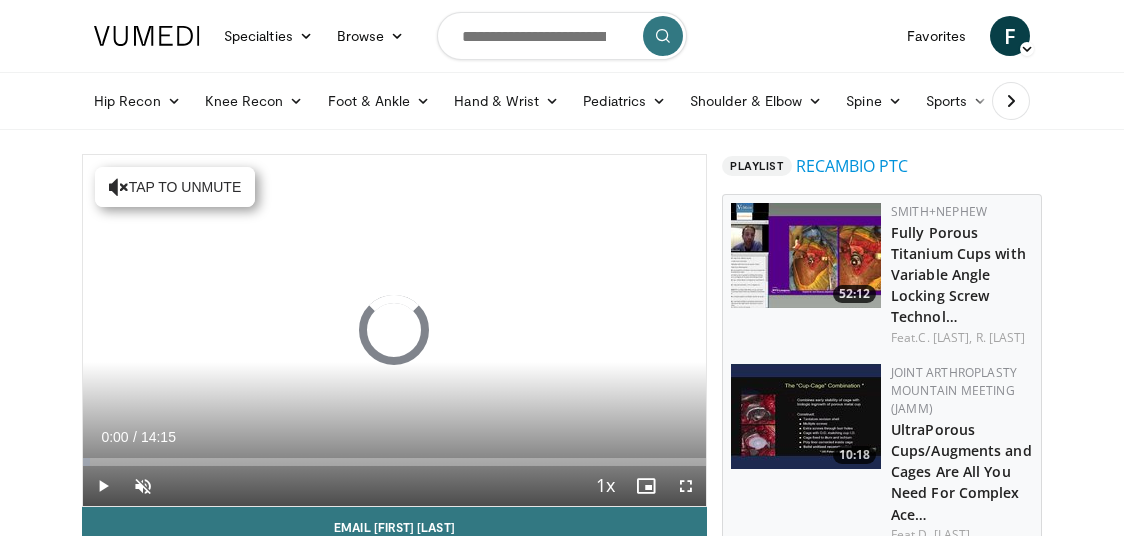 scroll, scrollTop: 0, scrollLeft: 0, axis: both 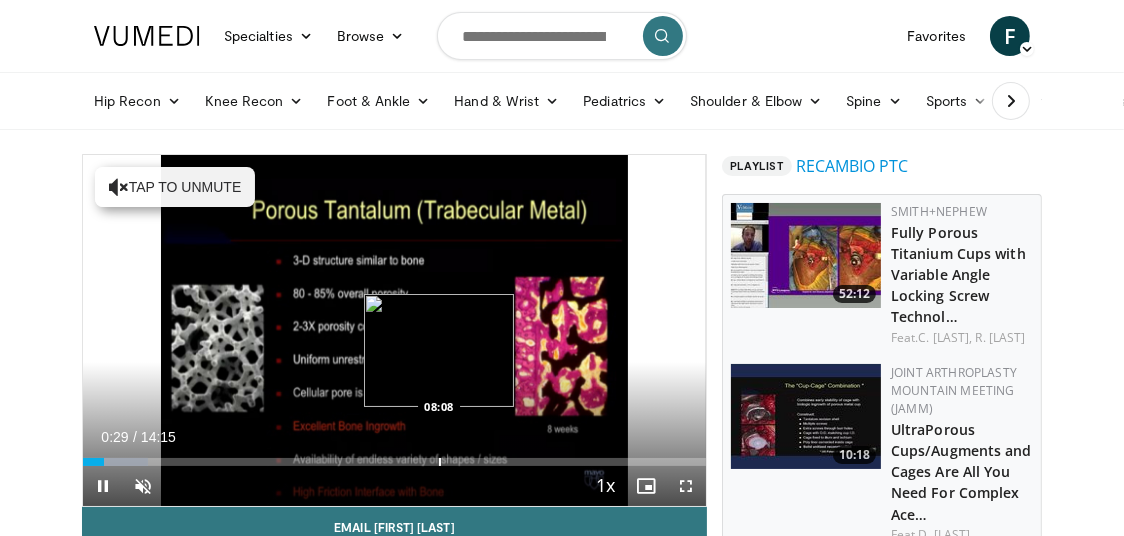 click on "Loaded :  10.49% 00:29 08:08" at bounding box center [394, 462] 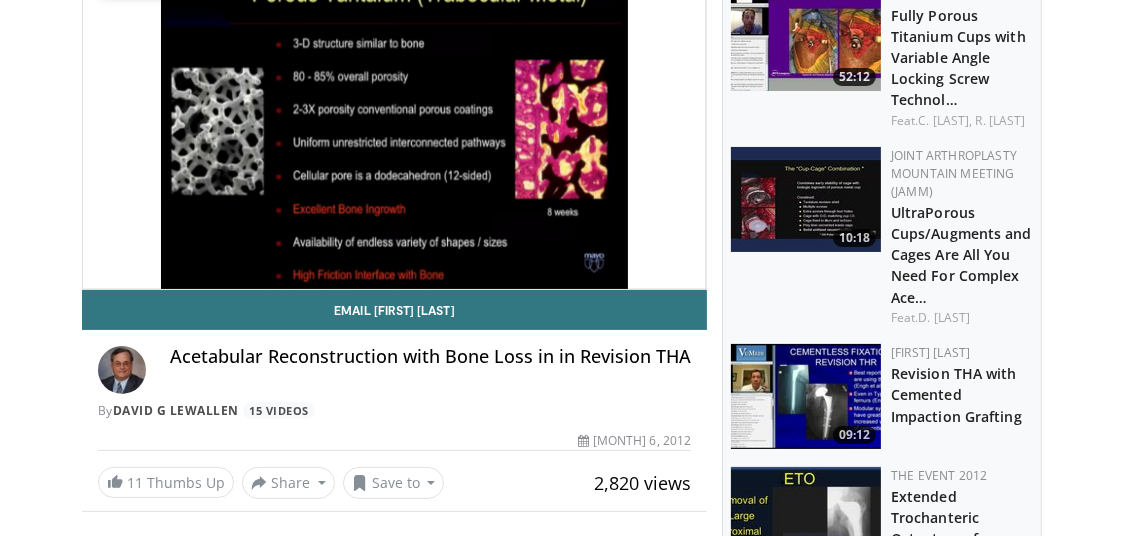 scroll, scrollTop: 191, scrollLeft: 0, axis: vertical 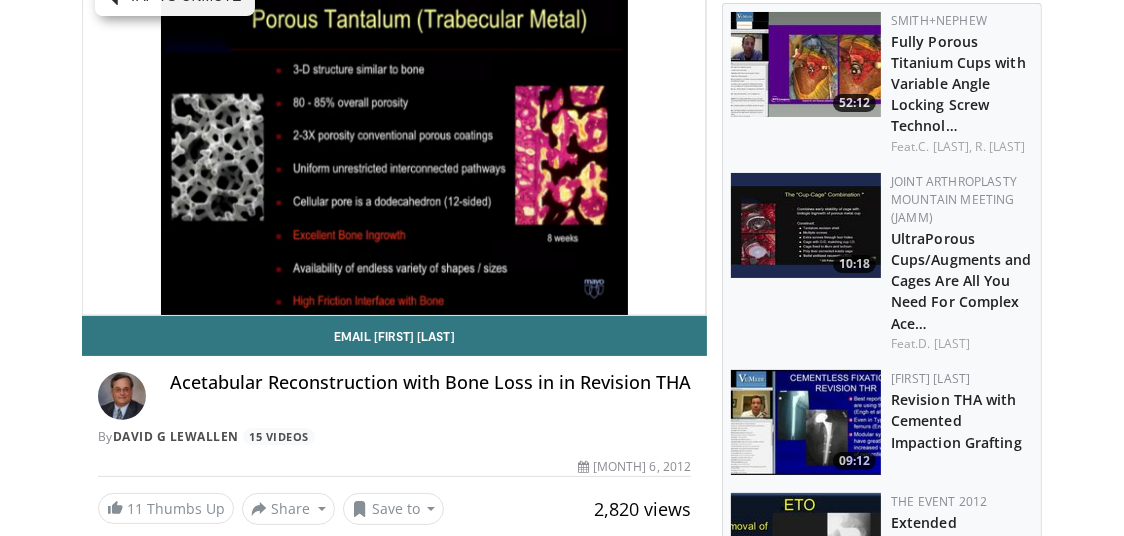 click on "Acetabular Reconstruction with Bone Loss in in Revision THA" at bounding box center (430, 396) 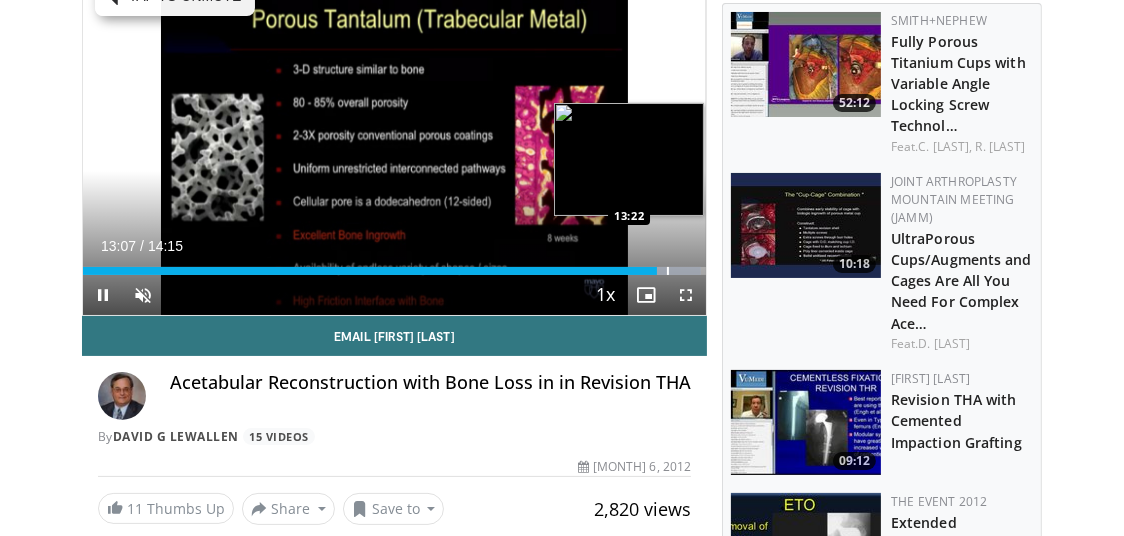click on "**********" at bounding box center [394, 139] 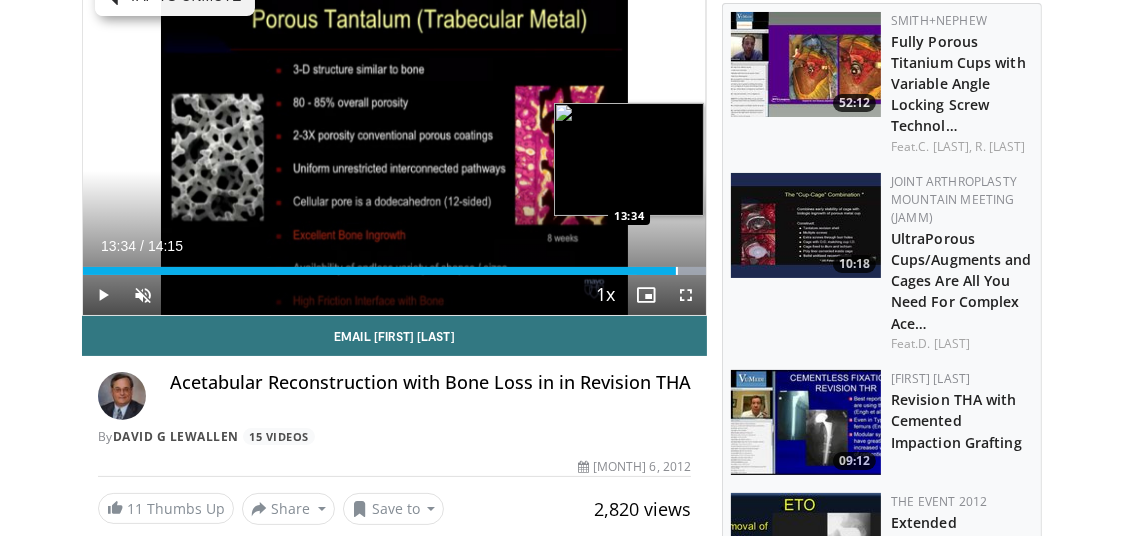 click on "Loaded :  100.00% 13:34 13:34" at bounding box center (394, 271) 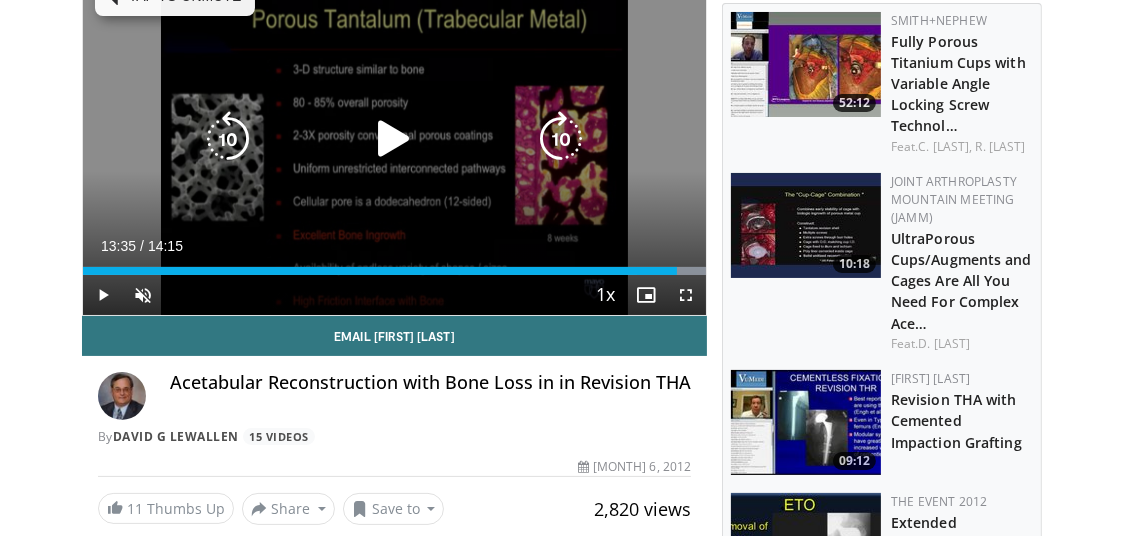 click at bounding box center (0, 0) 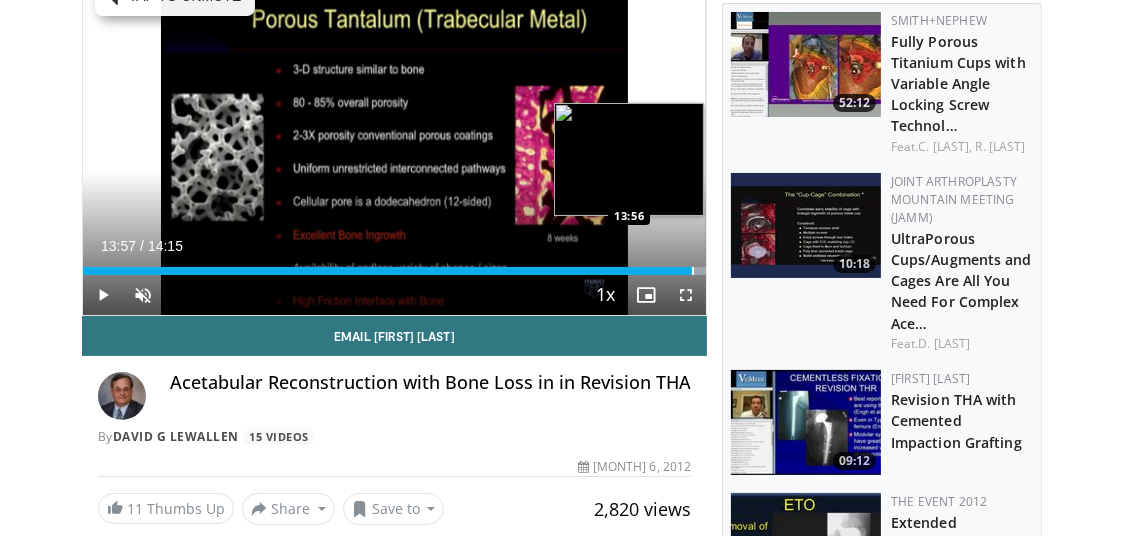 click at bounding box center [693, 271] 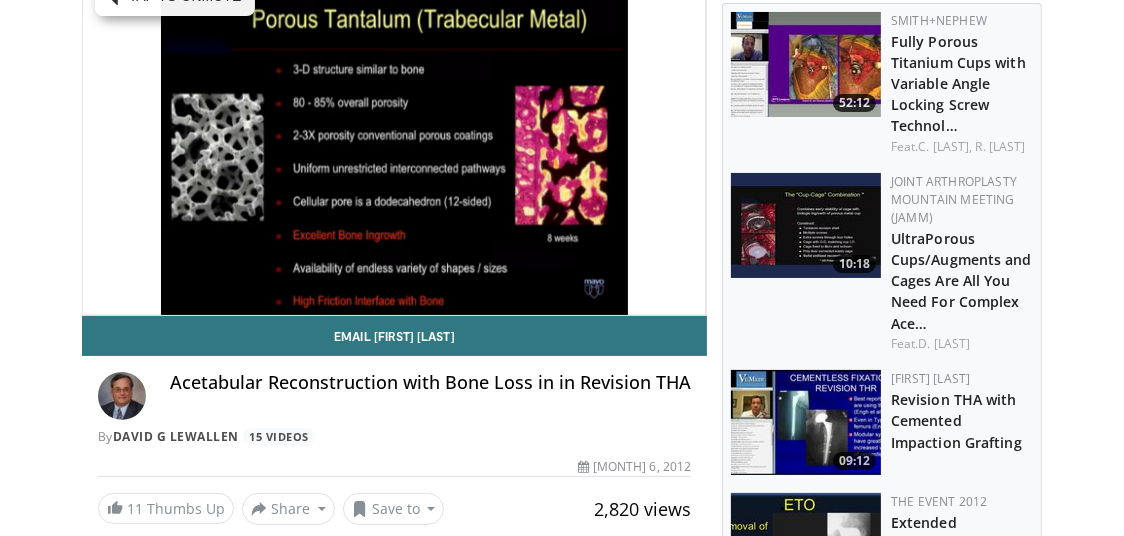 click on "Acetabular Reconstruction with Bone Loss in in Revision THA" at bounding box center [430, 383] 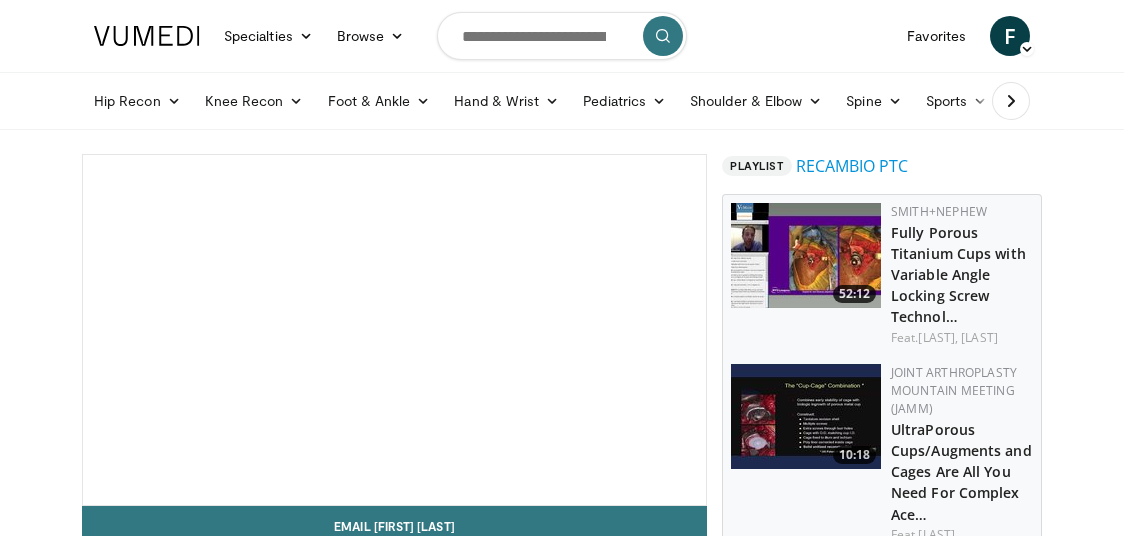 scroll, scrollTop: 0, scrollLeft: 0, axis: both 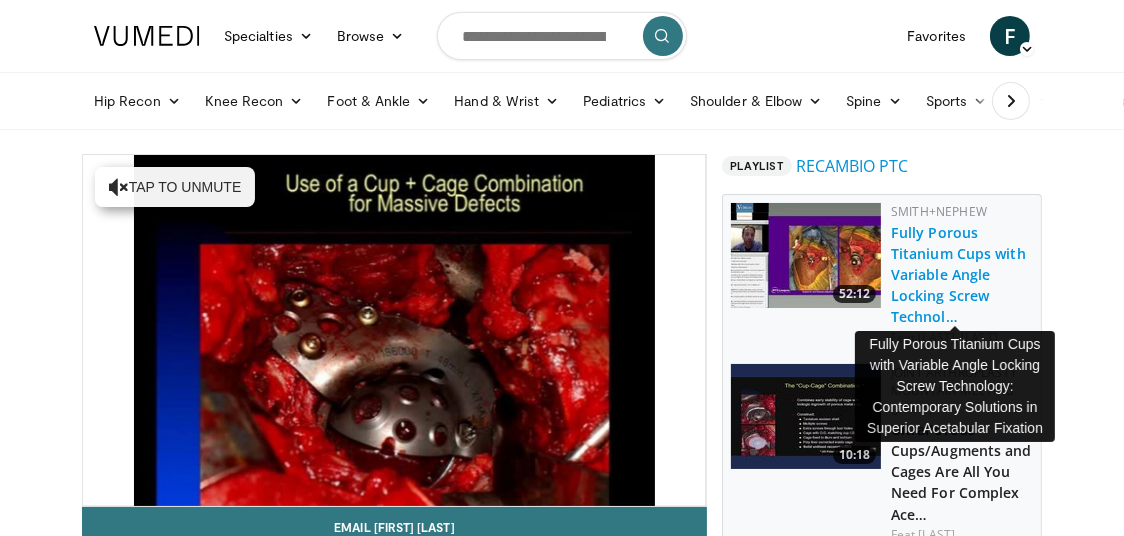 click on "Fully Porous Titanium Cups with Variable Angle Locking Screw Technol…" at bounding box center [958, 274] 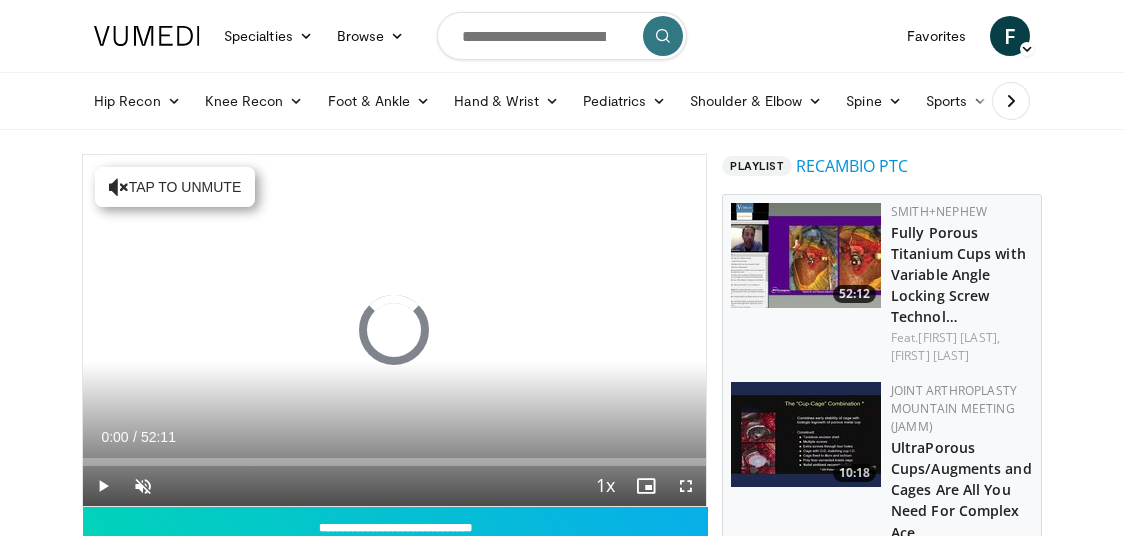 scroll, scrollTop: 0, scrollLeft: 0, axis: both 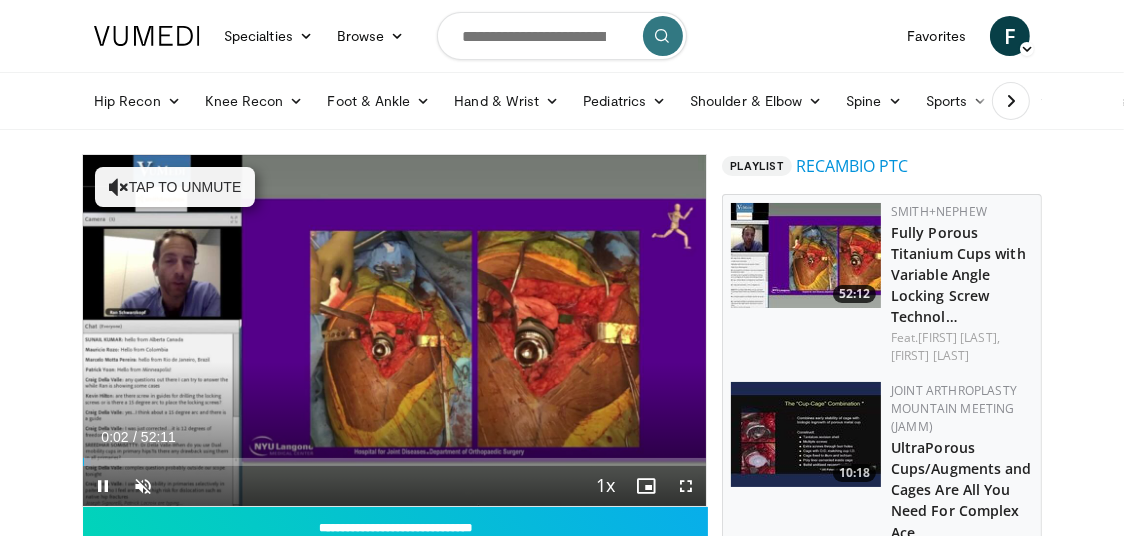 click on "Current Time  0:02 / Duration  52:11 Pause Skip Backward Skip Forward Unmute Loaded :  1.27% 00:02 40:32 Stream Type  LIVE Seek to live, currently behind live LIVE   1x Playback Rate 0.5x 0.75x 1x , selected 1.25x 1.5x 1.75x 2x Chapters Chapters Descriptions descriptions off , selected Captions captions settings , opens captions settings dialog captions off , selected Audio Track en (Main) , selected Fullscreen Enable picture-in-picture mode" at bounding box center [394, 486] 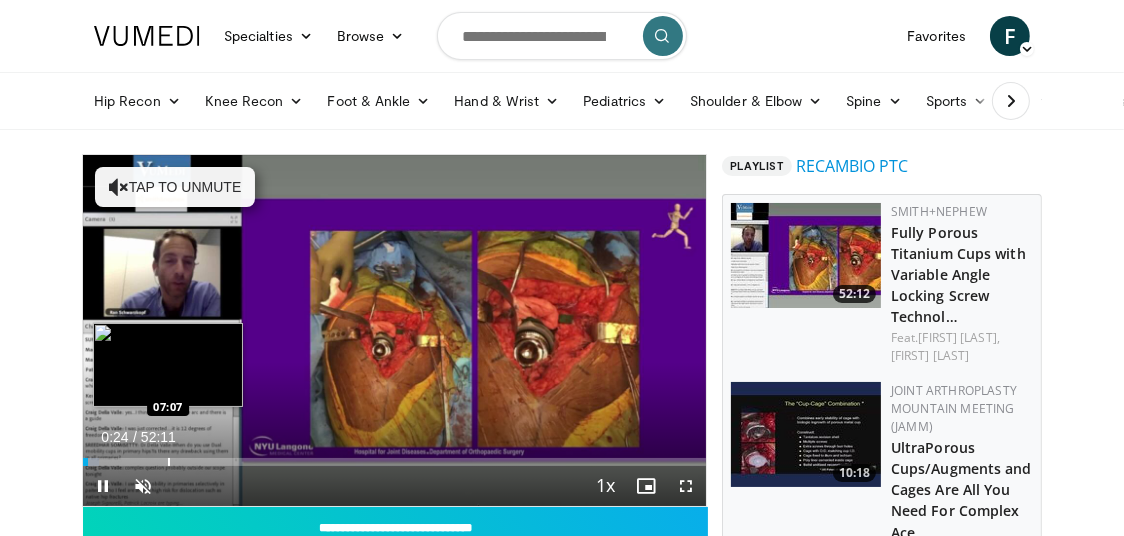 click at bounding box center [169, 462] 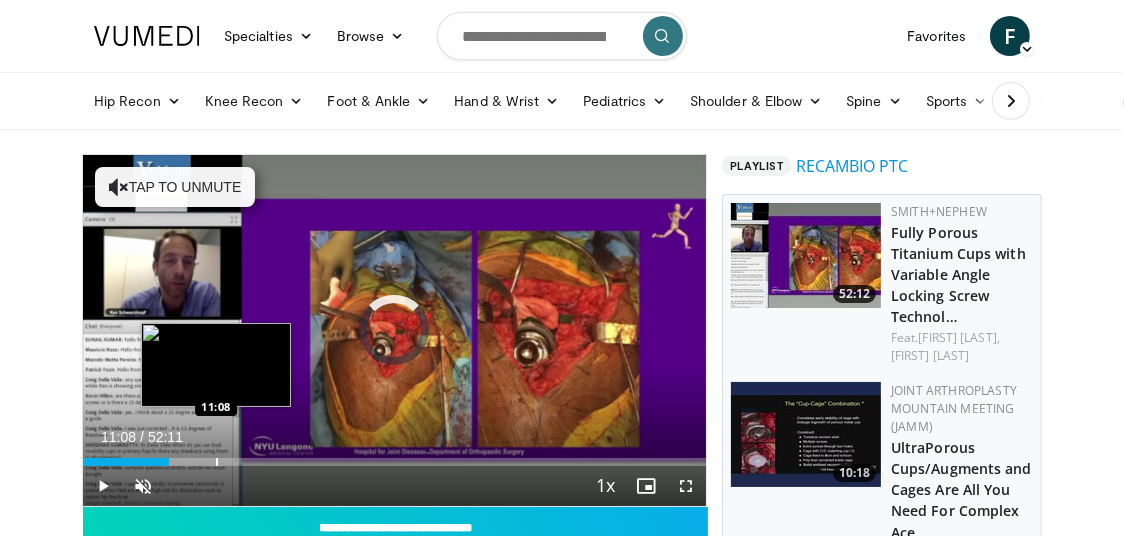 click on "Loaded :  0.00% 11:08 11:08" at bounding box center [394, 462] 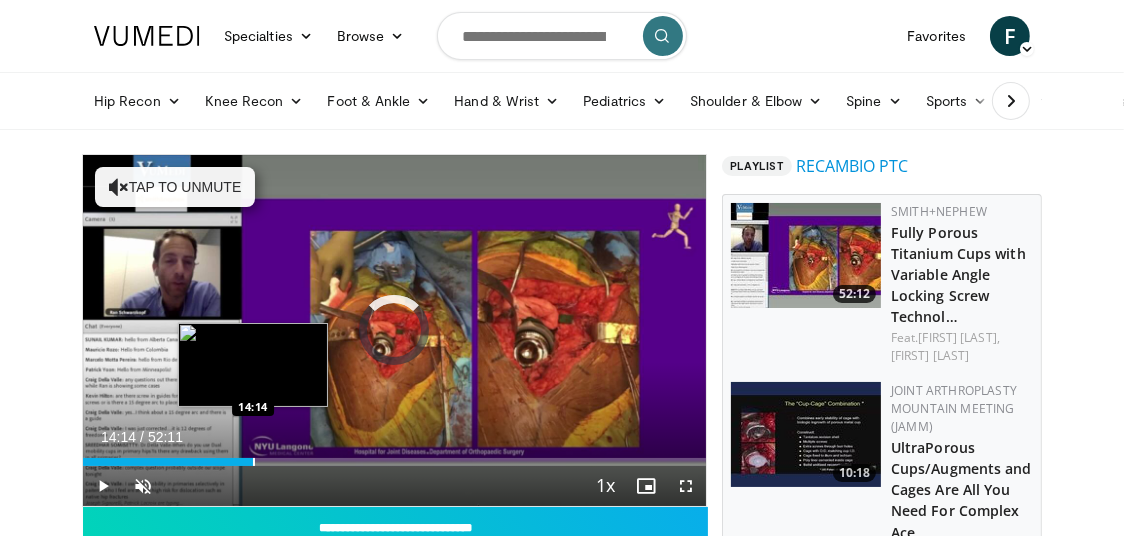 click on "Loaded :  21.42% 14:14 14:14" at bounding box center [394, 456] 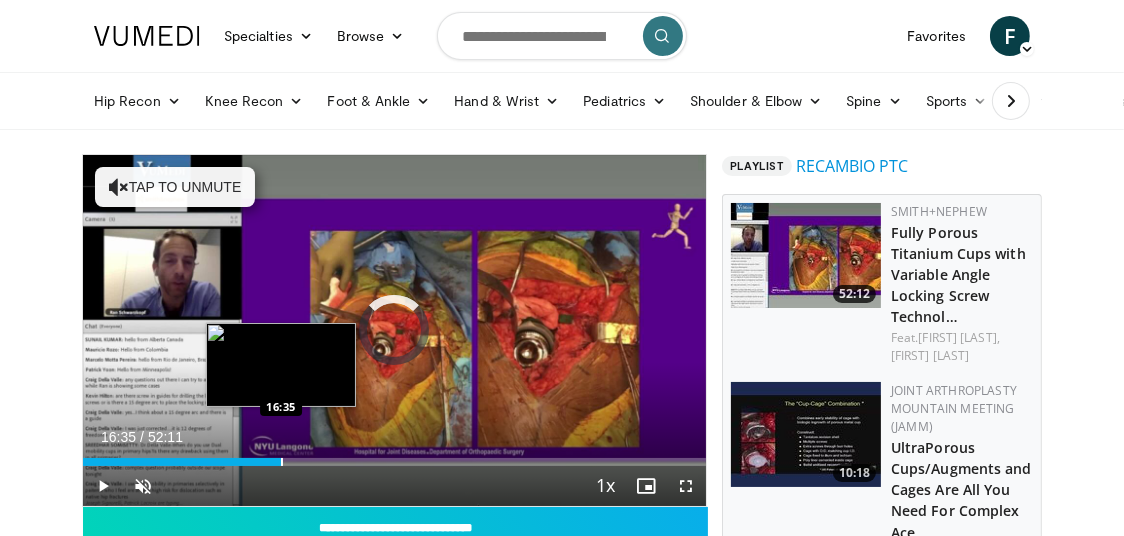 click on "Loaded :  0.00% 16:35 16:35" at bounding box center (394, 456) 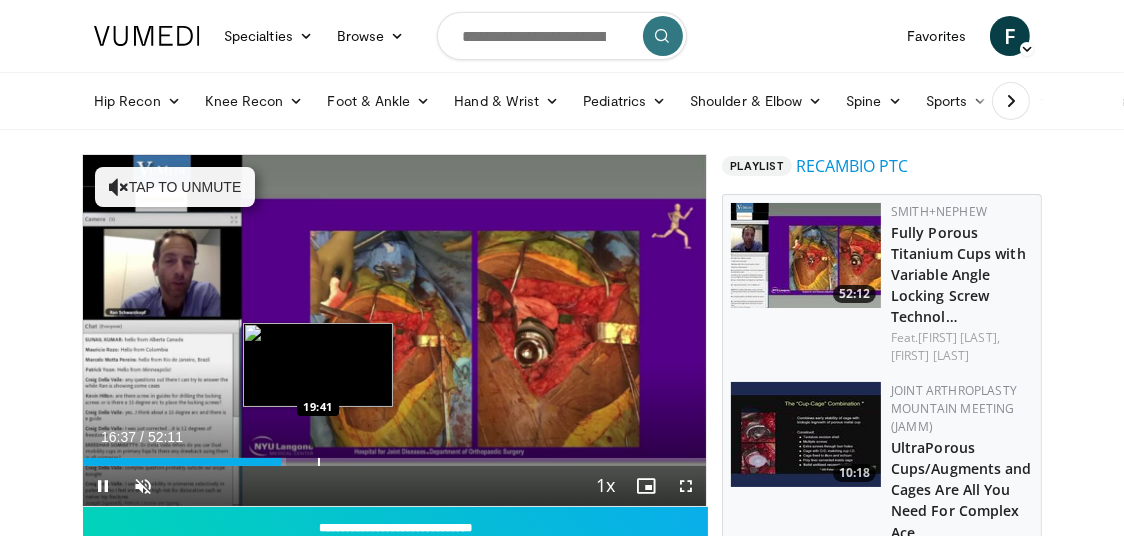 click on "Loaded :  32.61% 16:37 19:41" at bounding box center [394, 462] 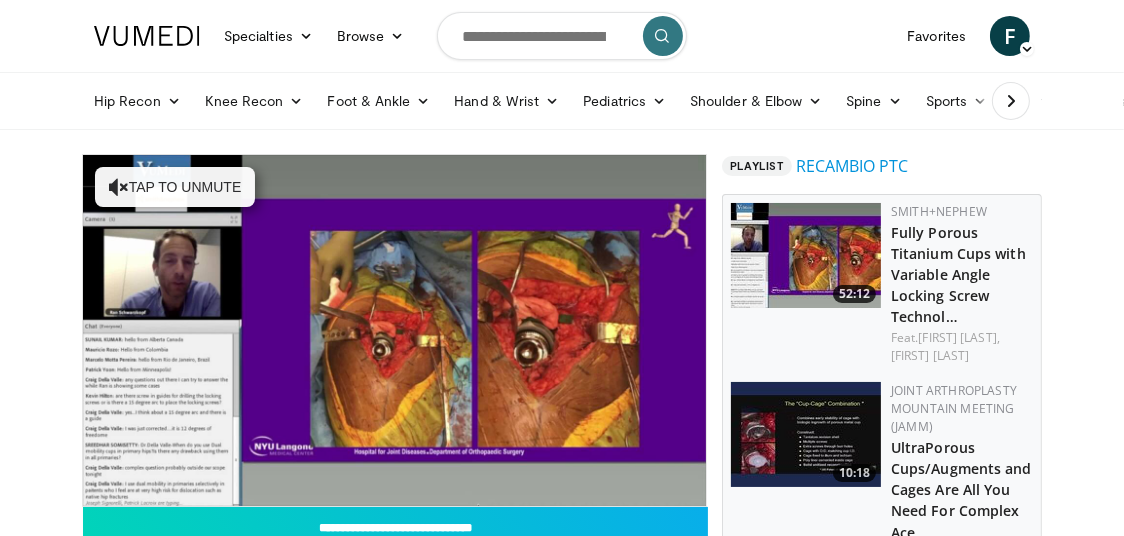 click on "10 seconds
Tap to unmute" at bounding box center (394, 330) 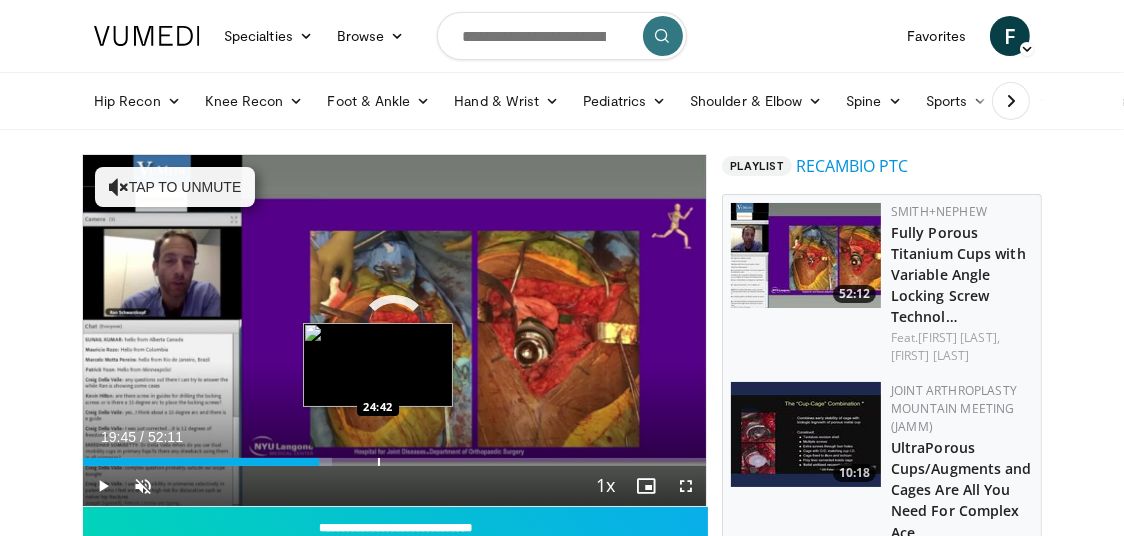 click on "Loaded :  39.91% 19:45 24:42" at bounding box center [394, 456] 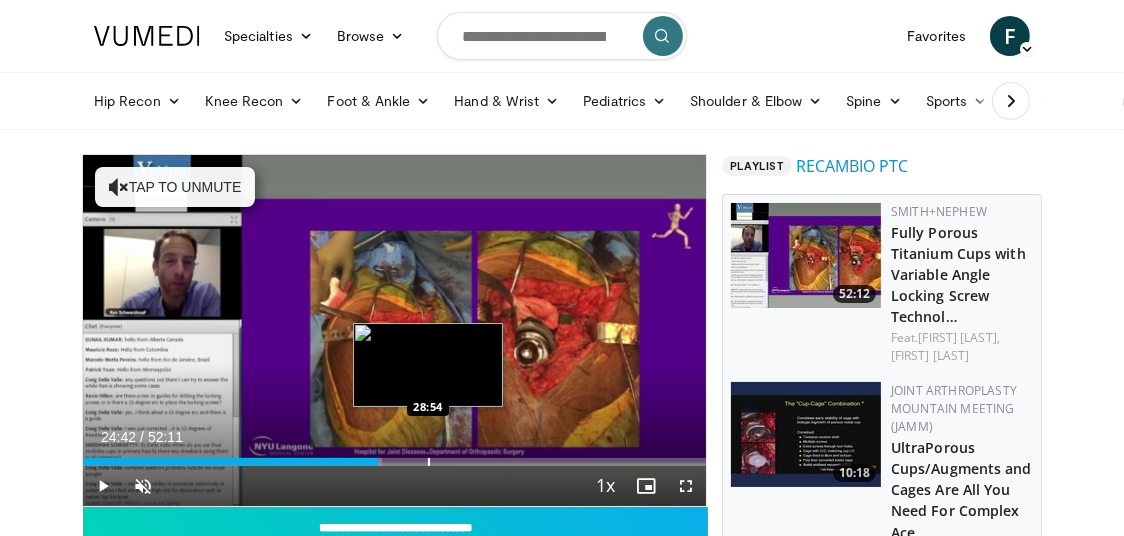 click on "Loaded :  47.95% 24:42 28:54" at bounding box center [394, 456] 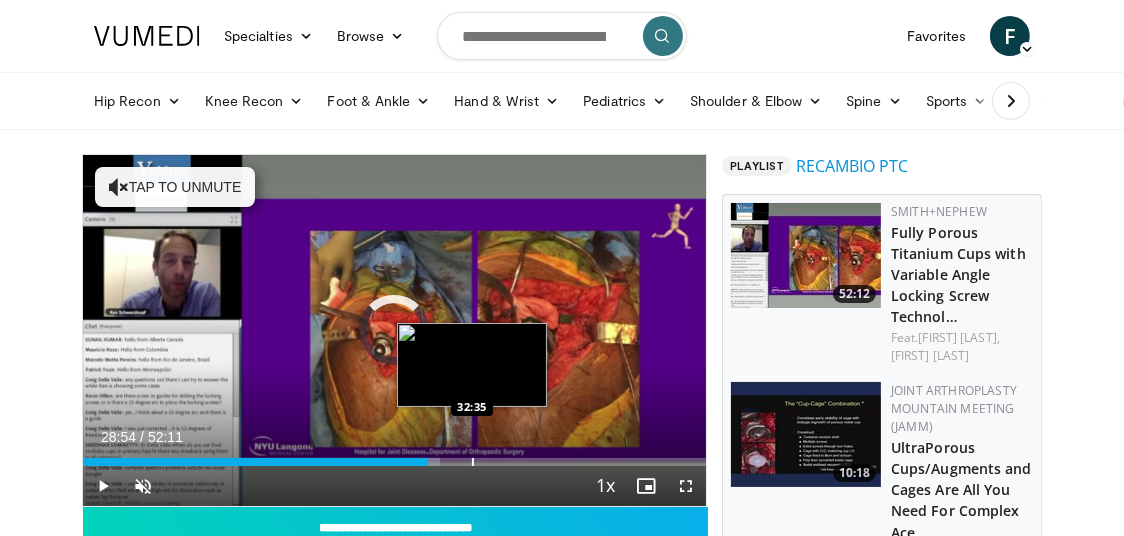 click on "Loaded :  57.34% 28:54 32:35" at bounding box center [394, 462] 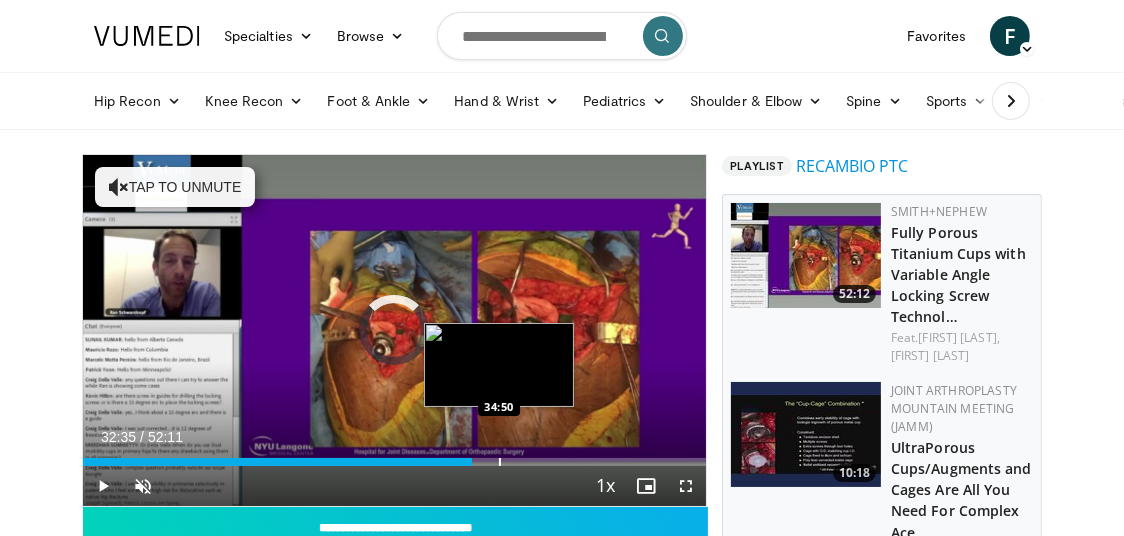 click at bounding box center [500, 462] 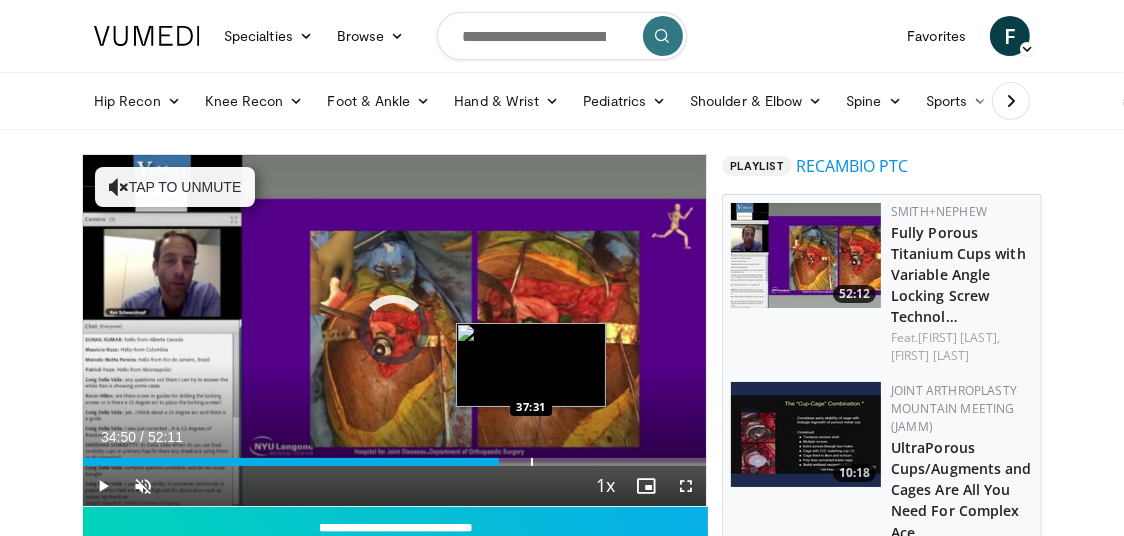 click on "Loaded :  0.00% 34:50 37:31" at bounding box center (394, 462) 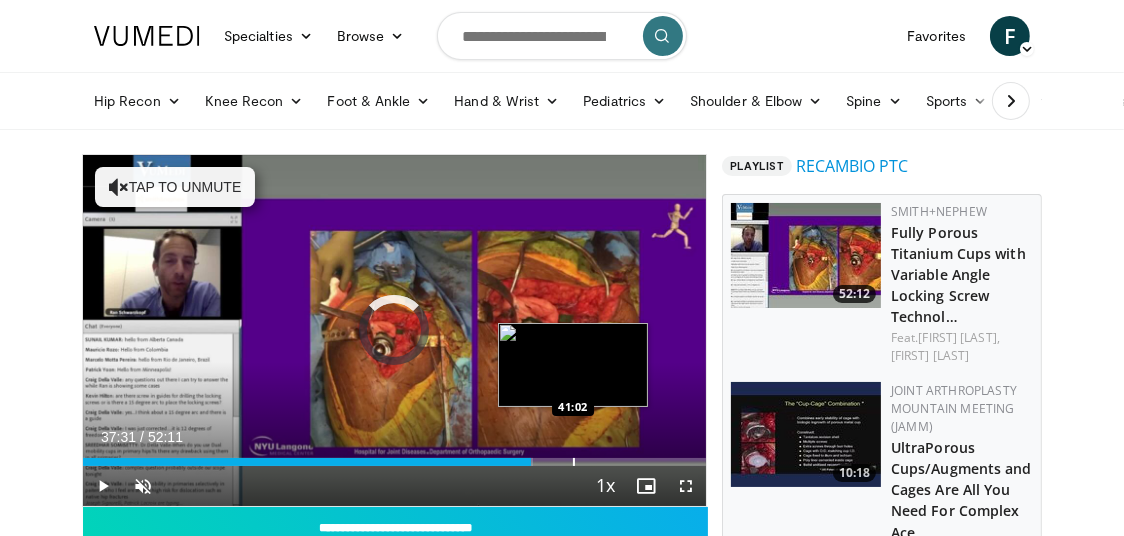 click on "Loaded :  72.25% 37:31 41:02" at bounding box center (394, 456) 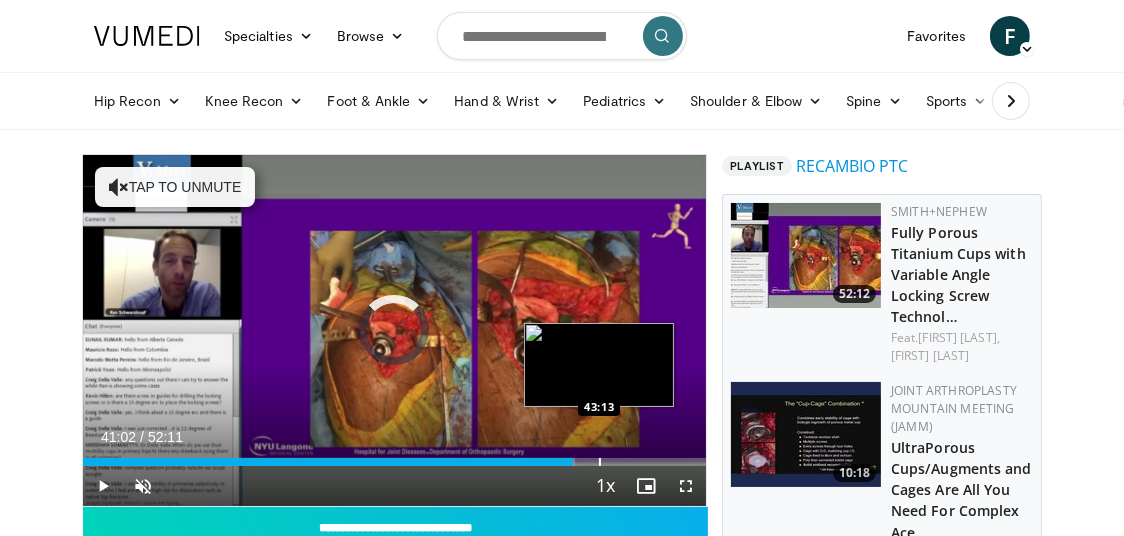 click on "Loaded :  78.96% 41:02 43:13" at bounding box center (394, 456) 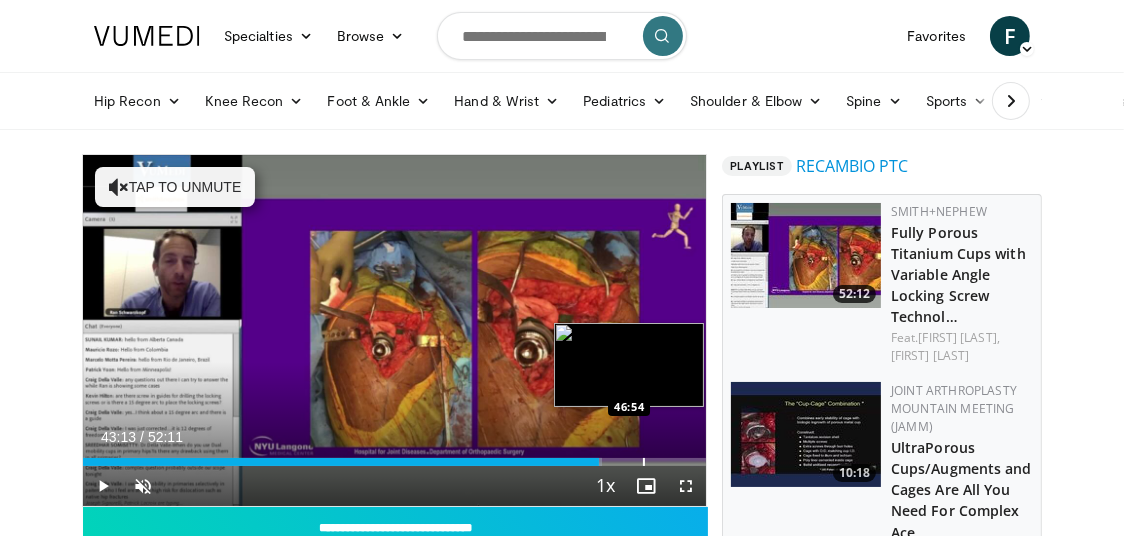 click at bounding box center (644, 462) 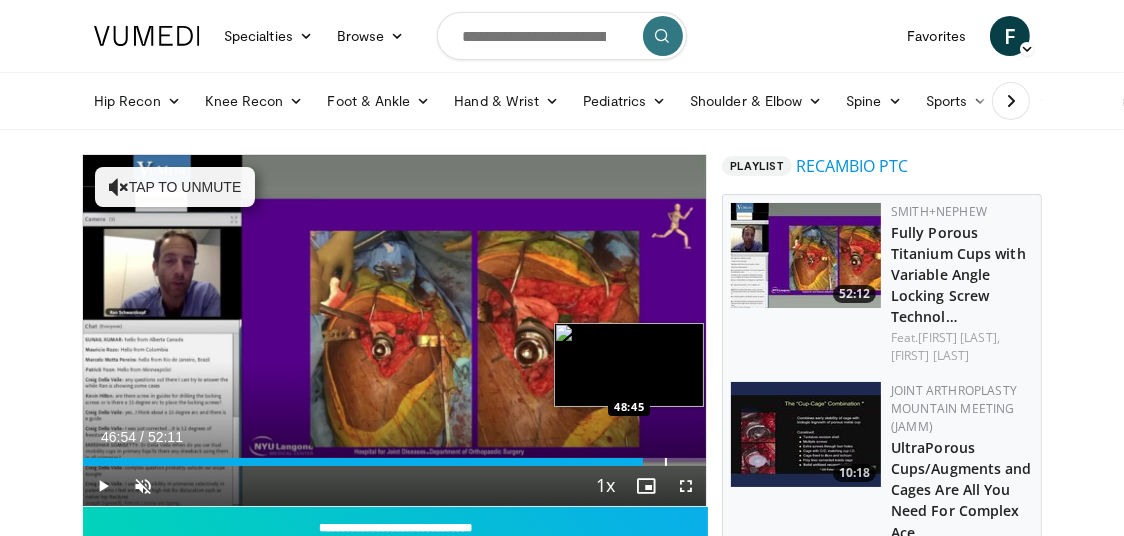 click on "Loaded :  0.00% 46:54 48:45" at bounding box center (394, 462) 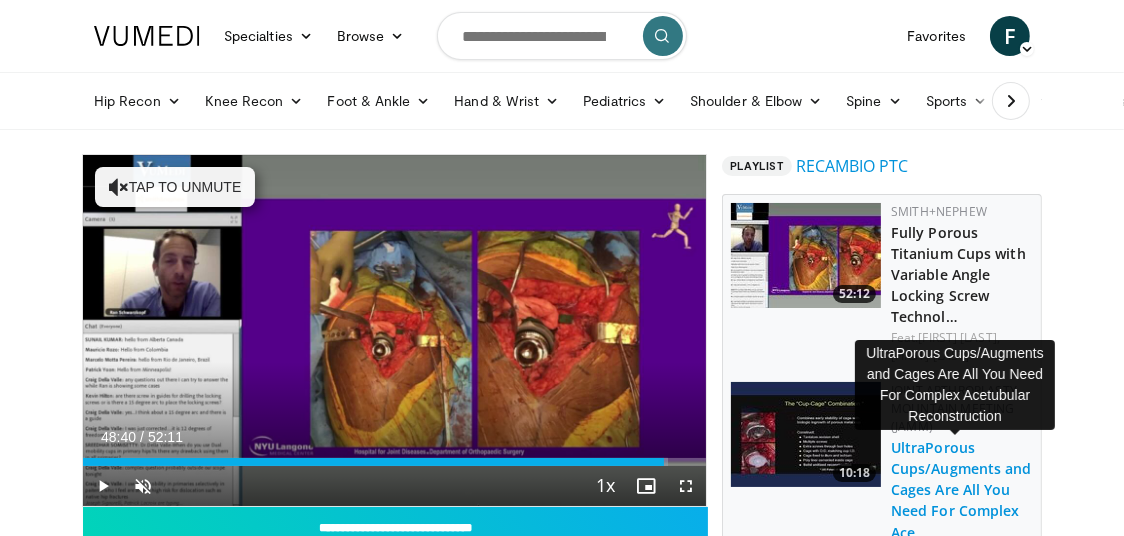 click on "UltraPorous Cups/Augments and Cages Are All You Need For Complex Ace…" at bounding box center [961, 489] 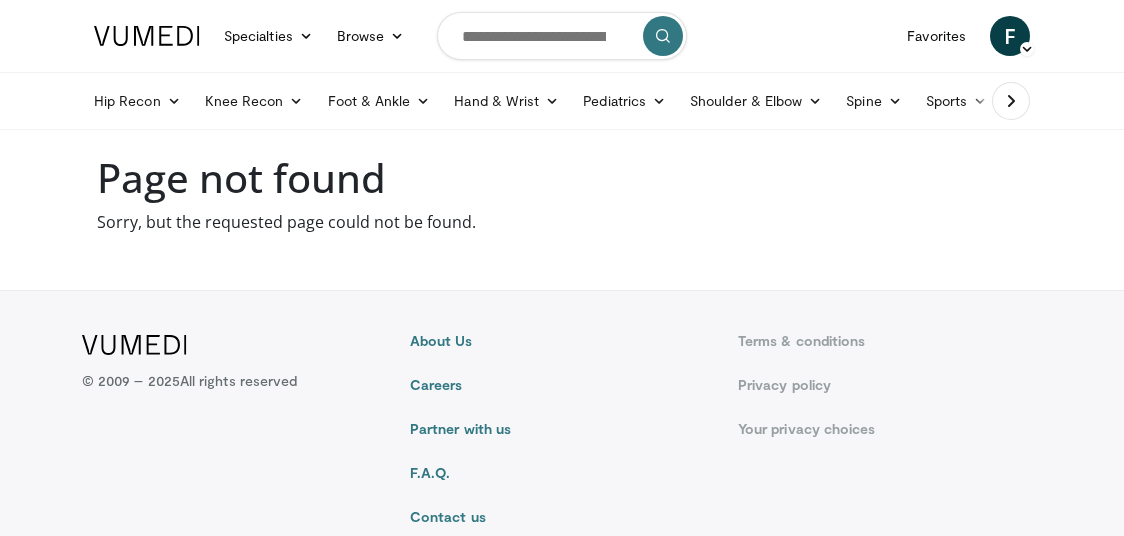 scroll, scrollTop: 0, scrollLeft: 0, axis: both 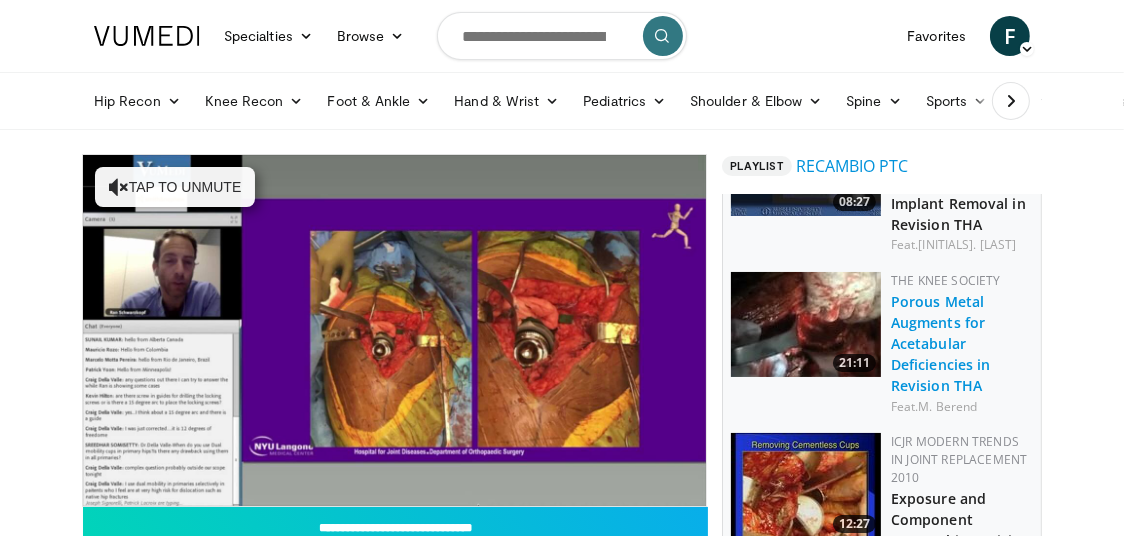 click on "Porous Metal Augments for Acetabular Deficiencies in Revision THA" at bounding box center (941, 343) 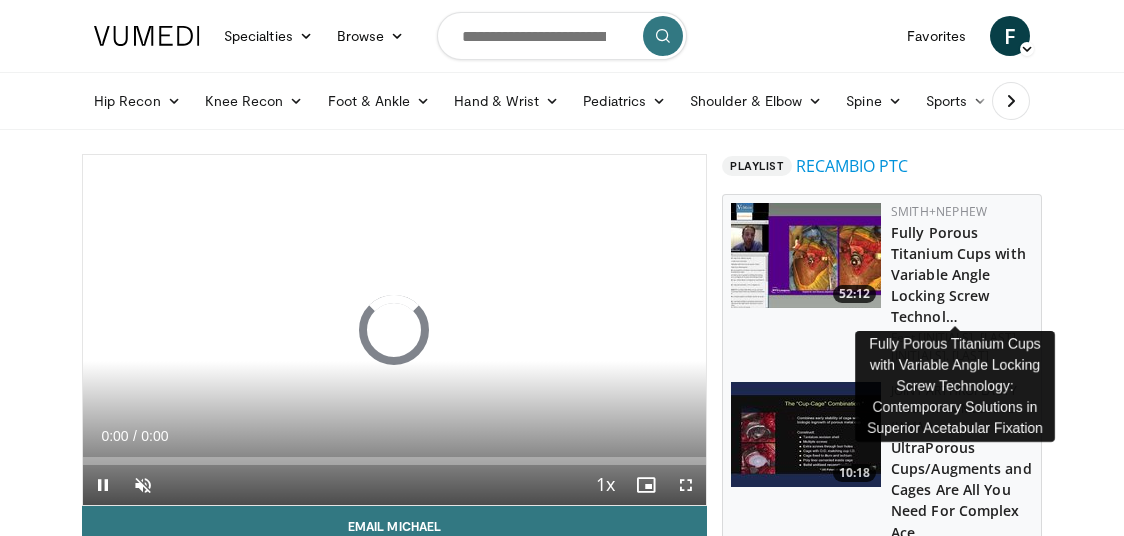 scroll, scrollTop: 0, scrollLeft: 0, axis: both 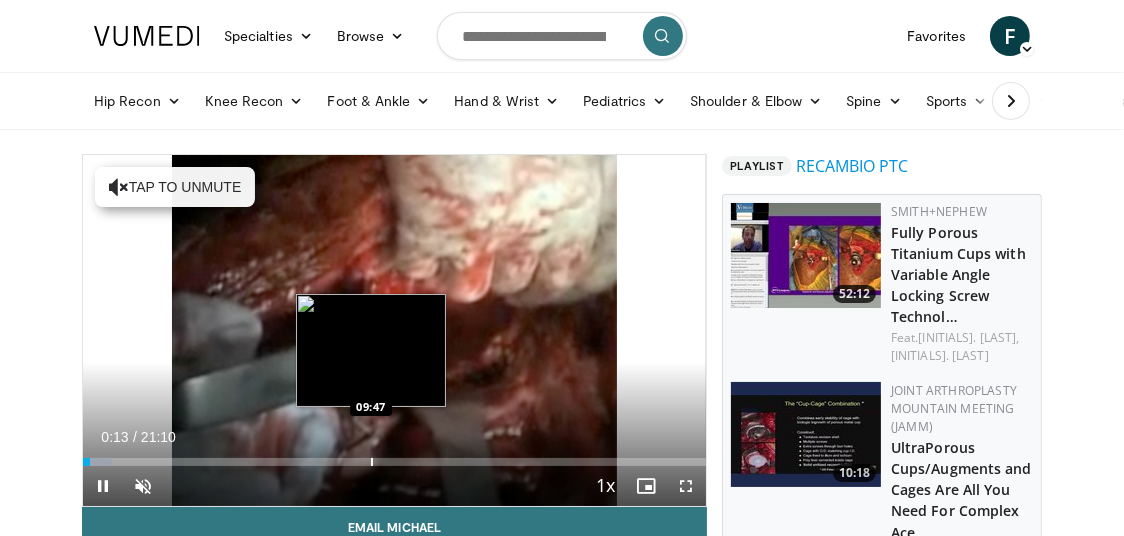 click on "Loaded :  4.71% 00:13 09:47" at bounding box center (394, 462) 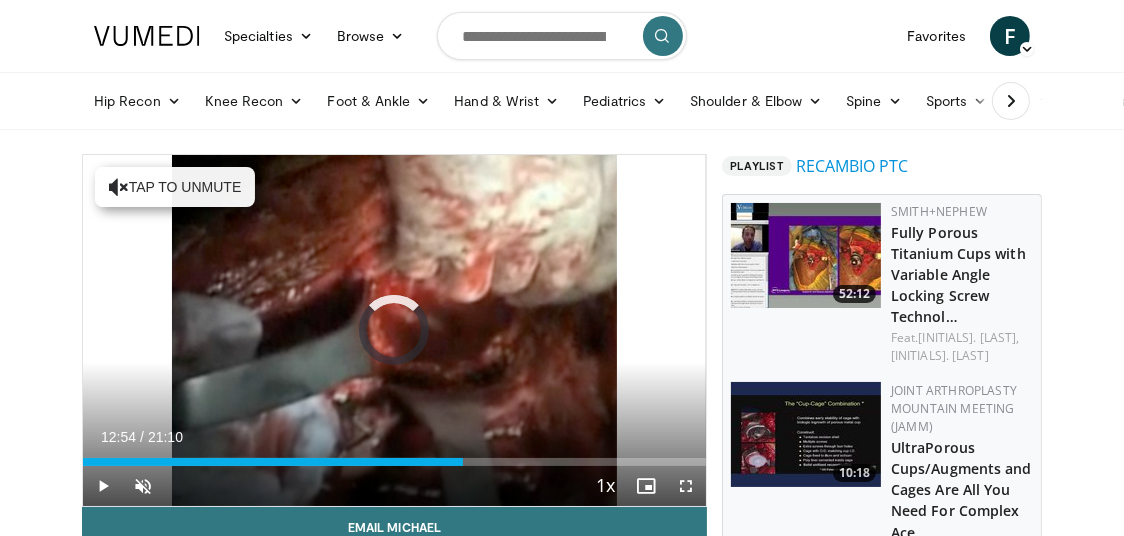 click on "Loaded :  56.60% 12:54 12:54" at bounding box center [394, 456] 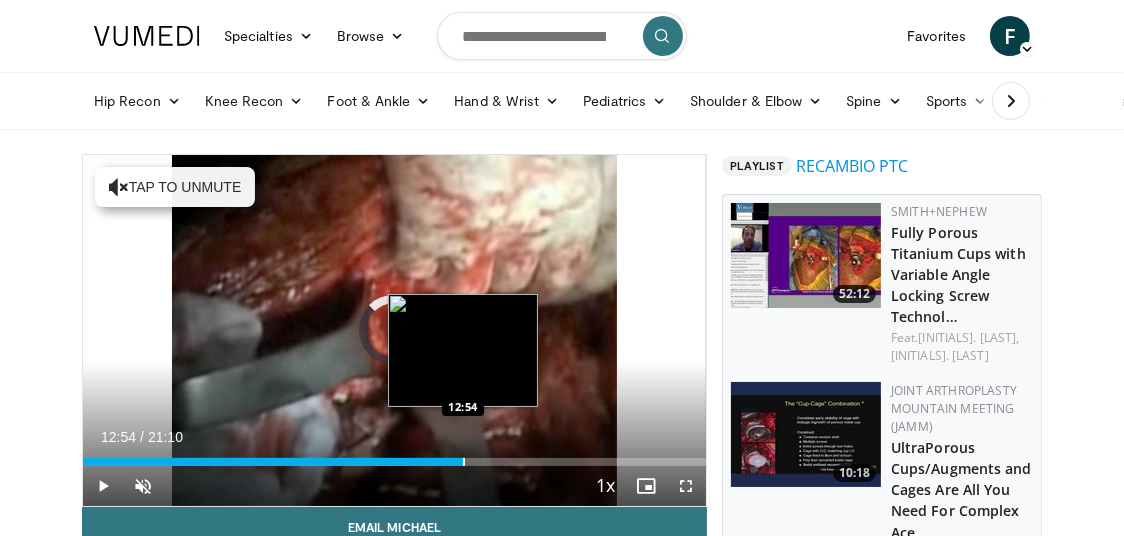 click on "Loaded :  61.32% 12:54 12:54" at bounding box center [394, 456] 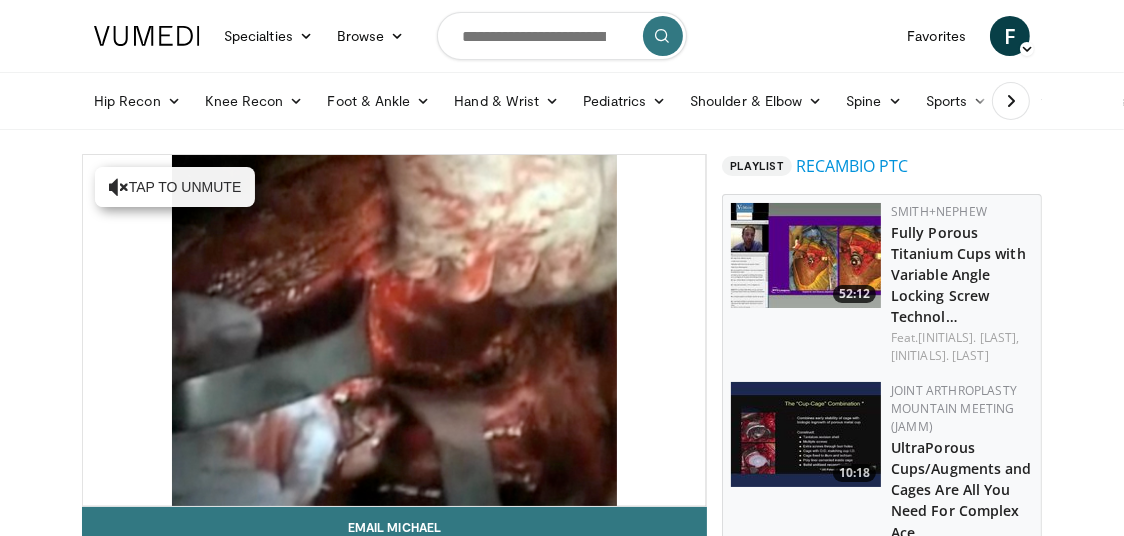 click on "**********" at bounding box center [394, 330] 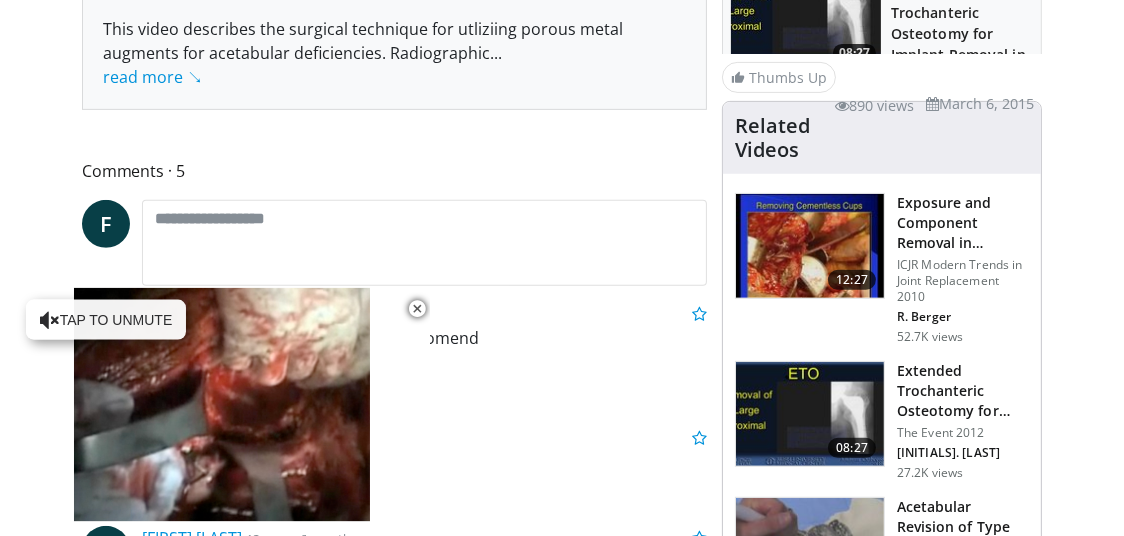 scroll, scrollTop: 1001, scrollLeft: 0, axis: vertical 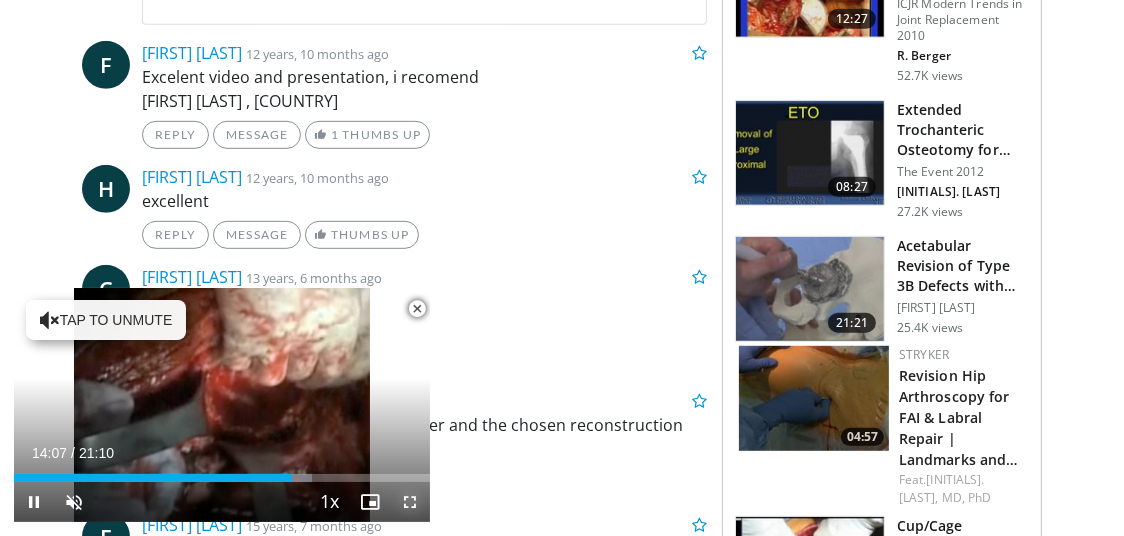 click at bounding box center (410, 502) 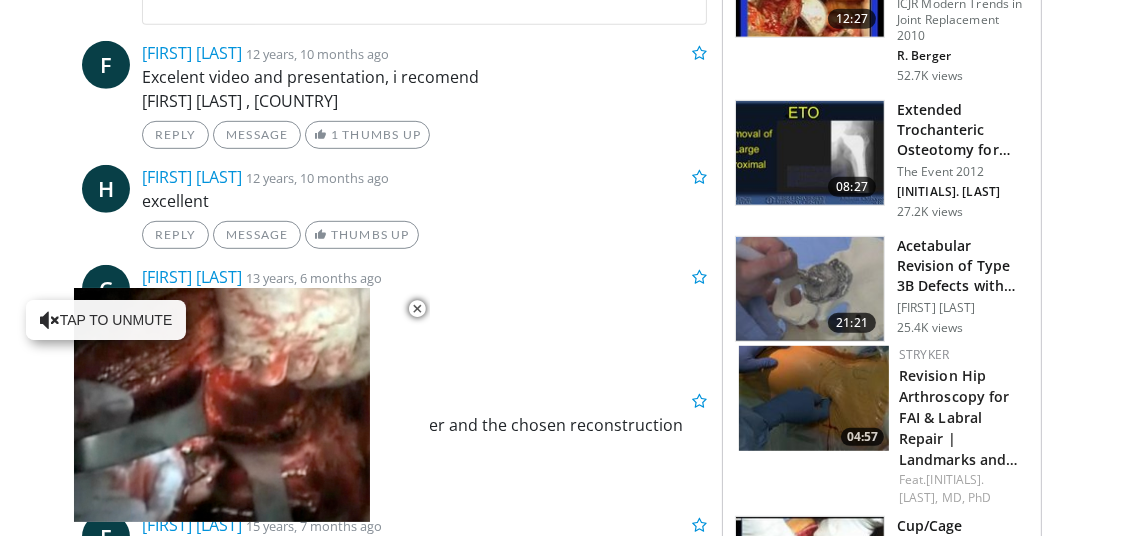 scroll, scrollTop: 650, scrollLeft: 0, axis: vertical 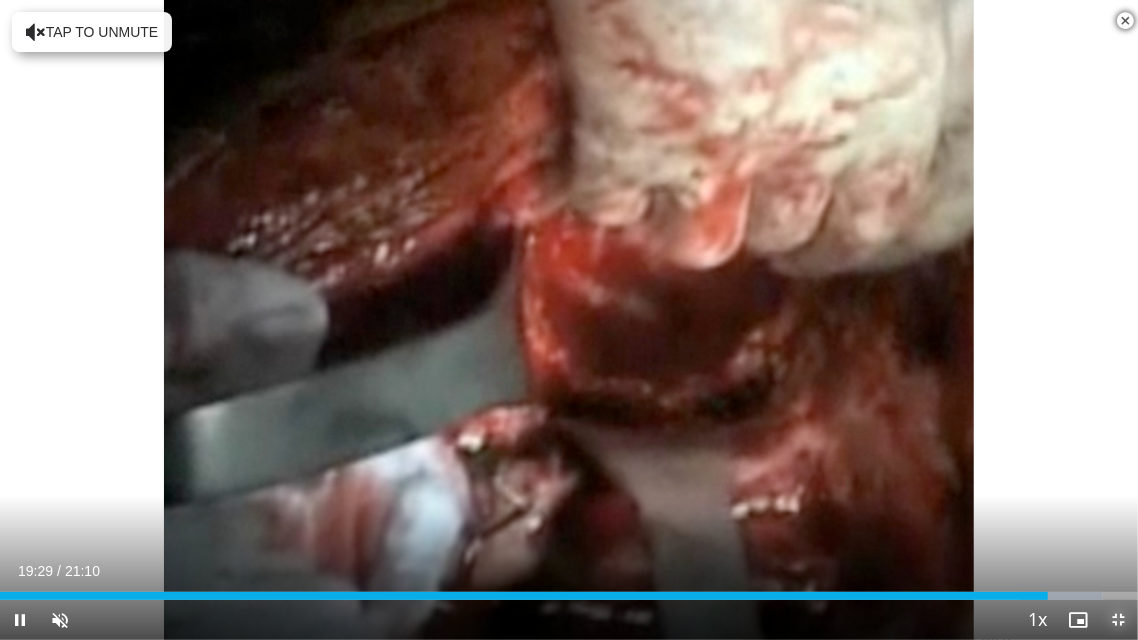 click at bounding box center (1118, 620) 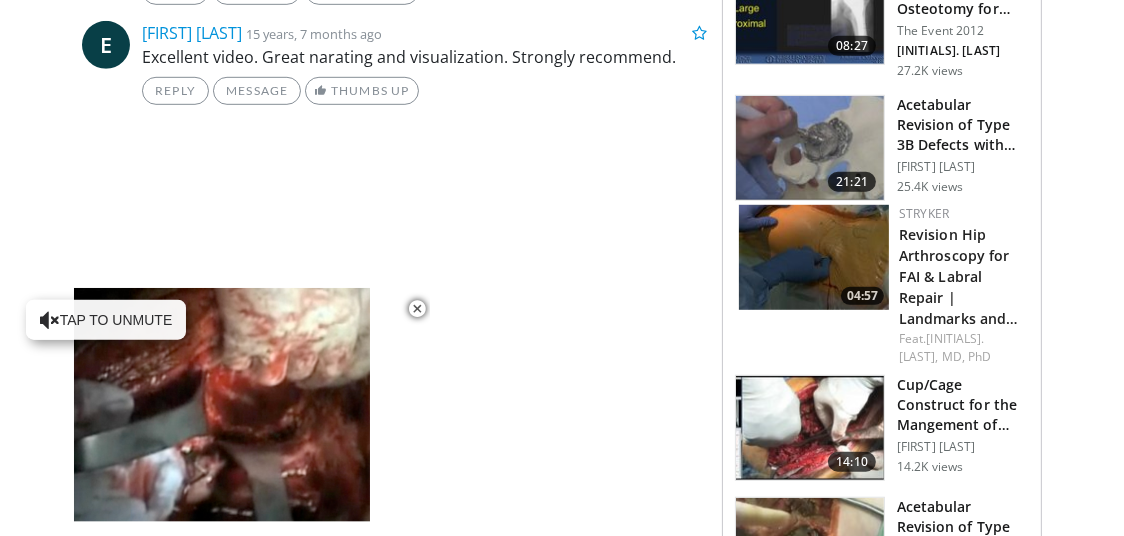scroll, scrollTop: 1149, scrollLeft: 0, axis: vertical 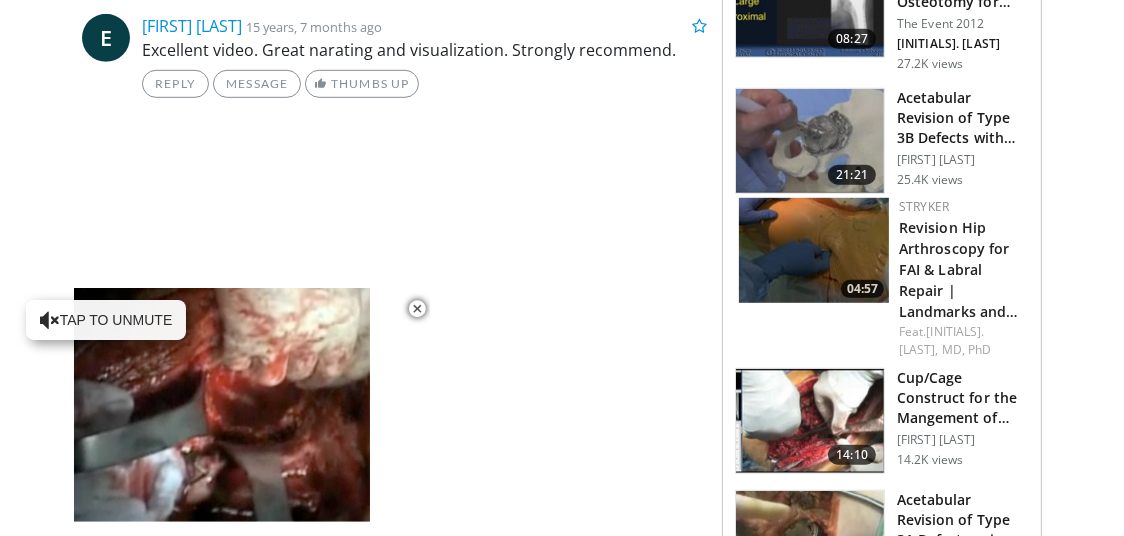 click on "Acetabular Revision of Type 3B Defects with Cages and Metal Augments" at bounding box center (963, 118) 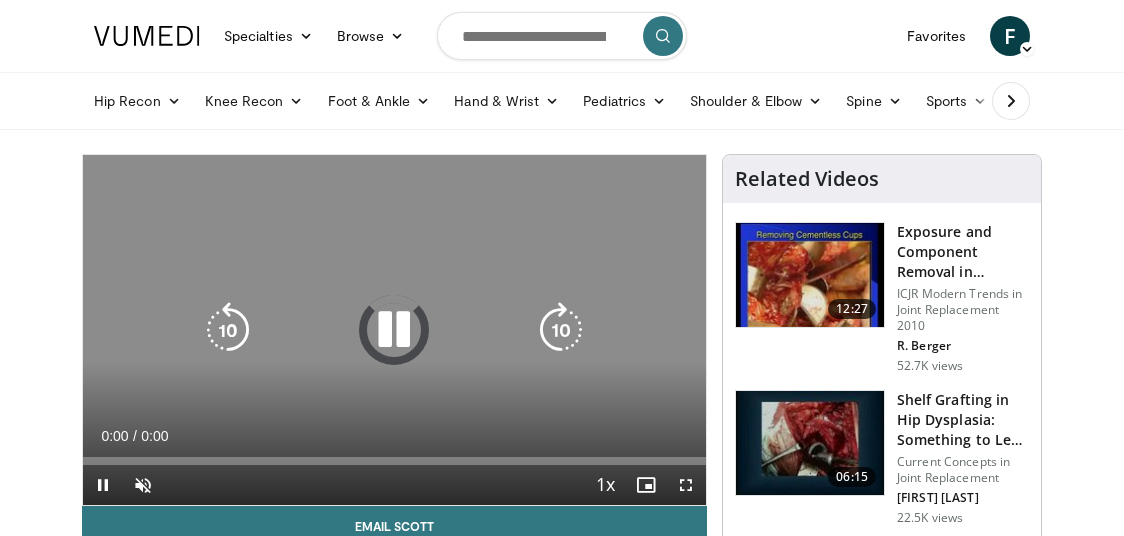 scroll, scrollTop: 0, scrollLeft: 0, axis: both 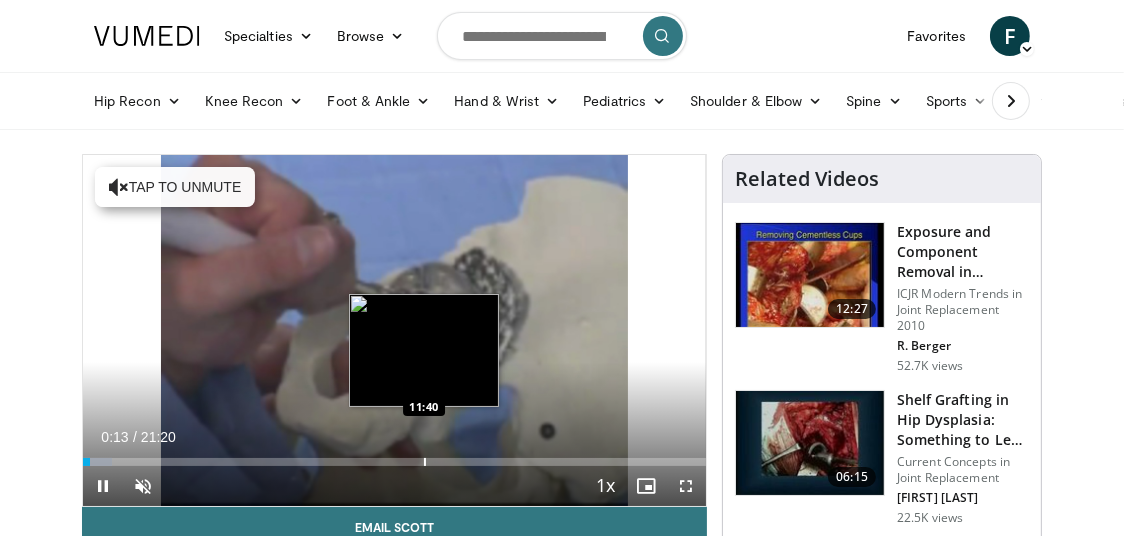 click at bounding box center [425, 462] 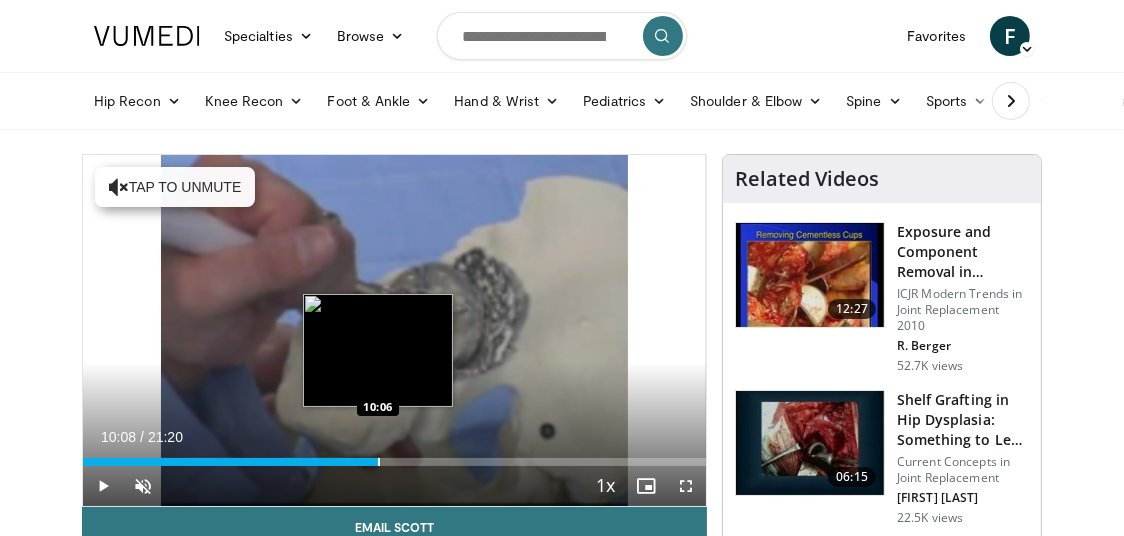 click on "Loaded :  0.00% 10:08 10:06" at bounding box center [394, 456] 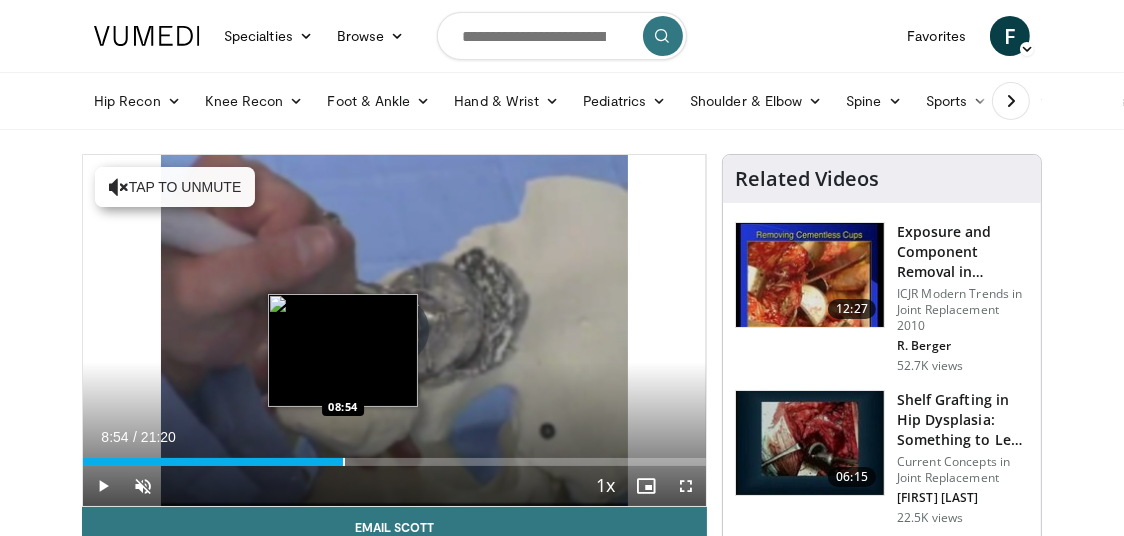 click on "Loaded :  0.00% 08:54 08:54" at bounding box center [394, 456] 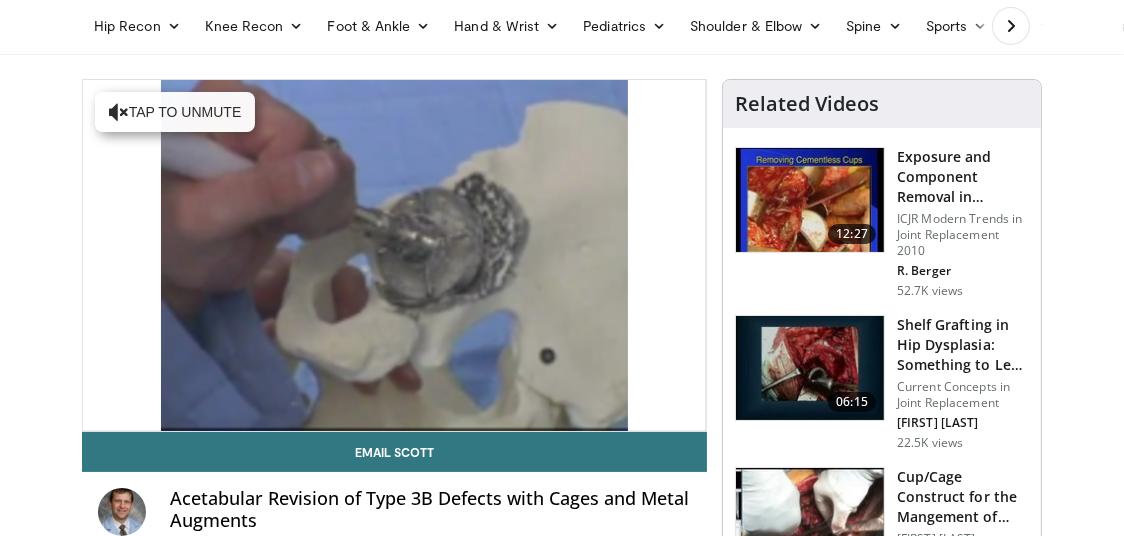 scroll, scrollTop: 81, scrollLeft: 0, axis: vertical 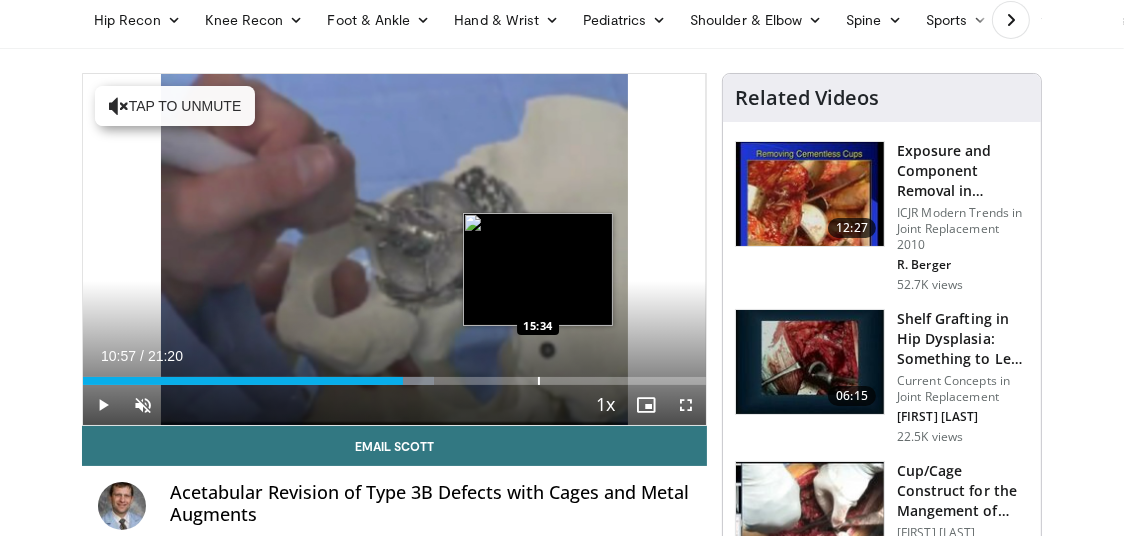 click on "Loaded :  56.30% 10:57 15:34" at bounding box center [394, 381] 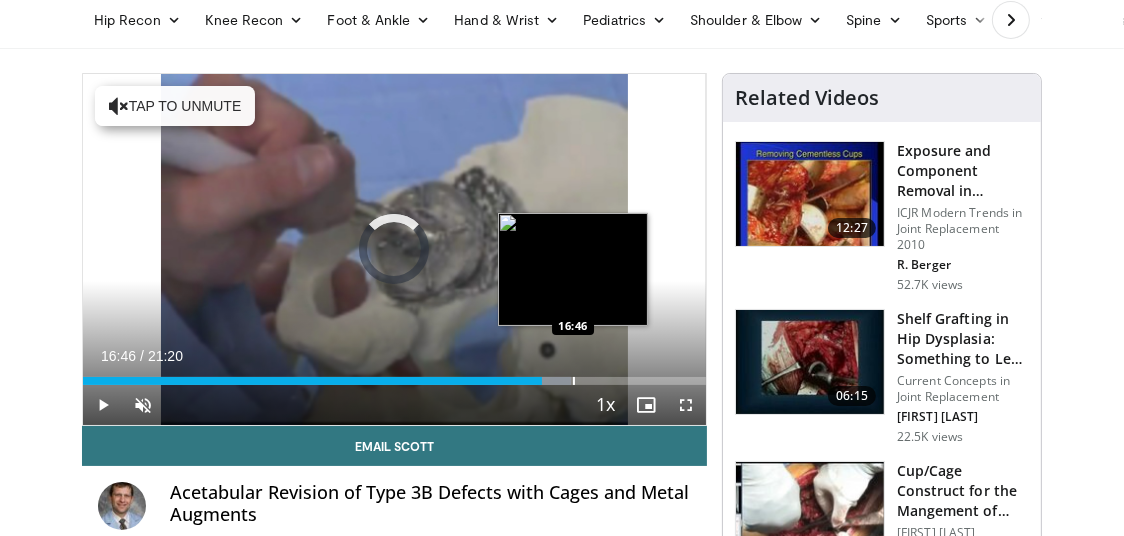 click on "Loaded :  78.26% 16:46 16:46" at bounding box center [394, 381] 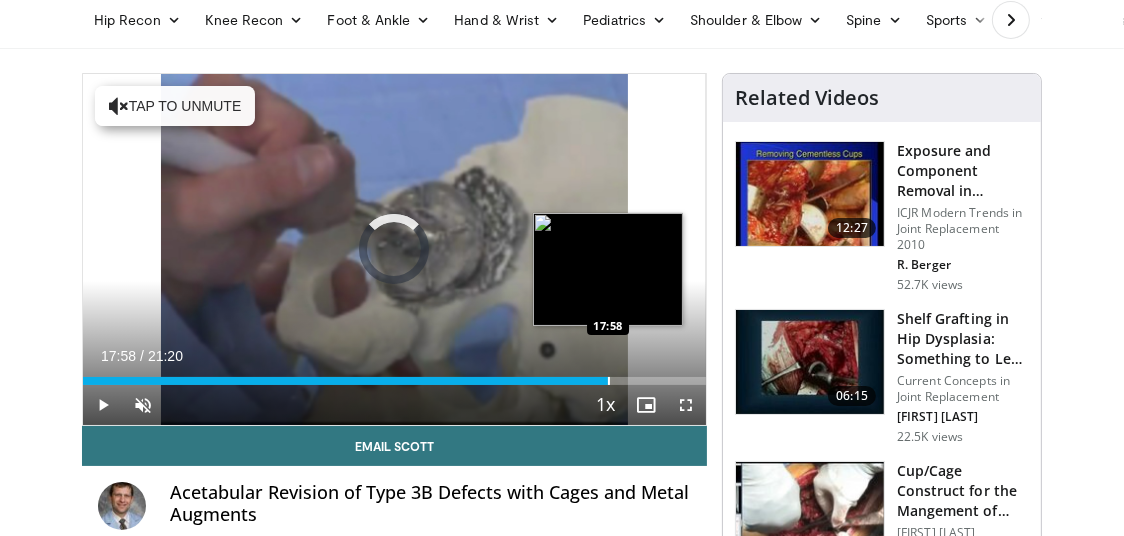 click on "Loaded :  0.00% 17:58 17:58" at bounding box center [394, 375] 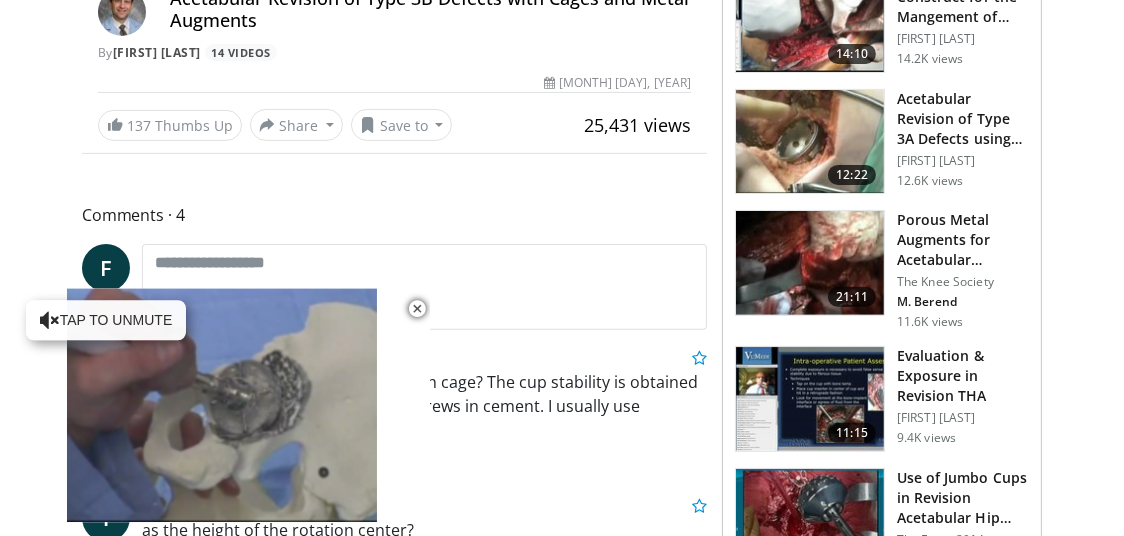 scroll, scrollTop: 629, scrollLeft: 0, axis: vertical 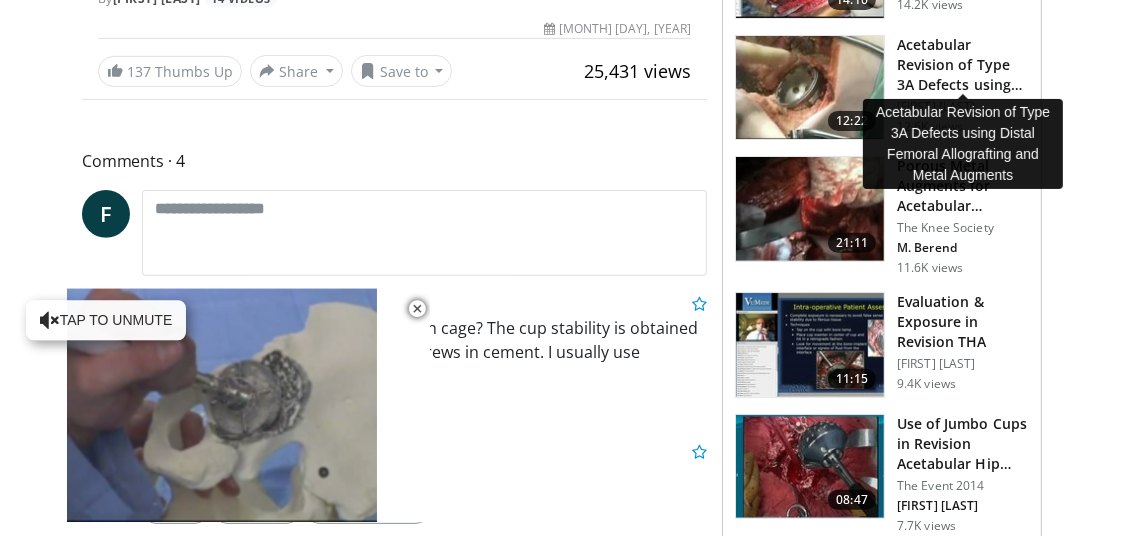 click on "Acetabular Revision of Type 3A Defects using Distal Femoral Allograf…" at bounding box center (963, 65) 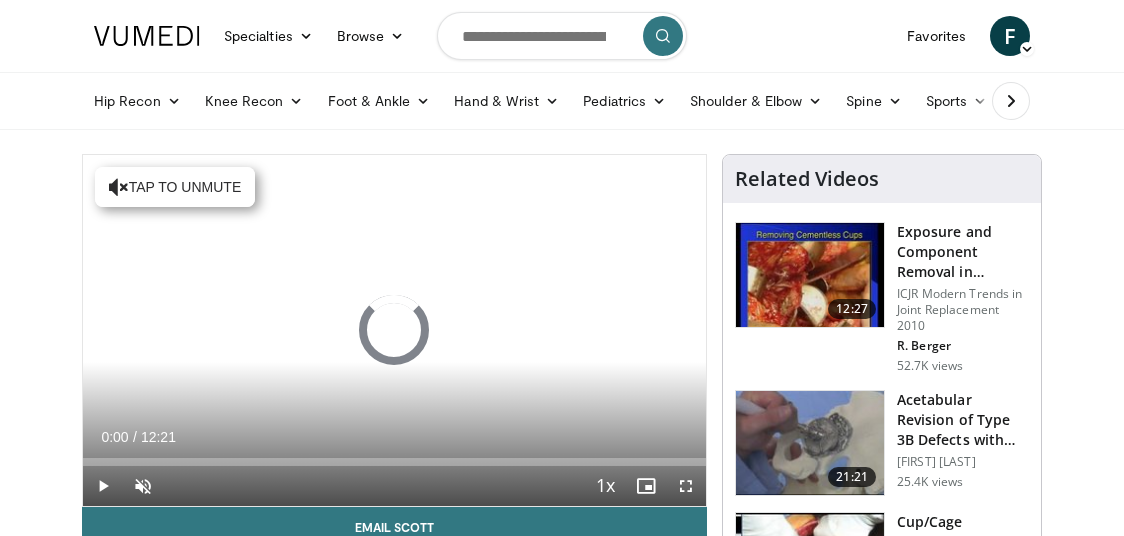 scroll, scrollTop: 0, scrollLeft: 0, axis: both 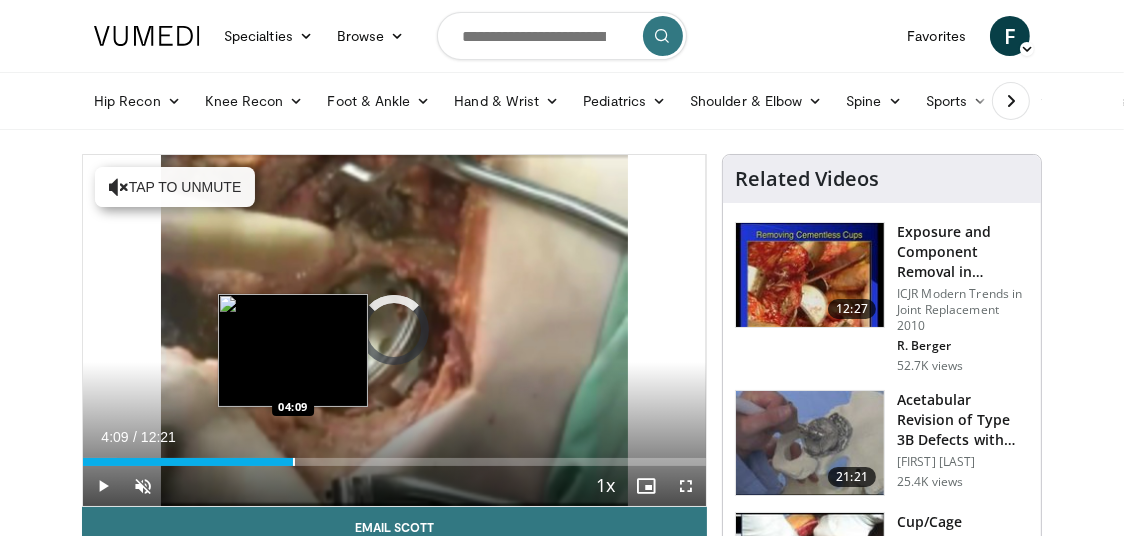 click on "Loaded :  5.38% 04:09 04:09" at bounding box center (394, 456) 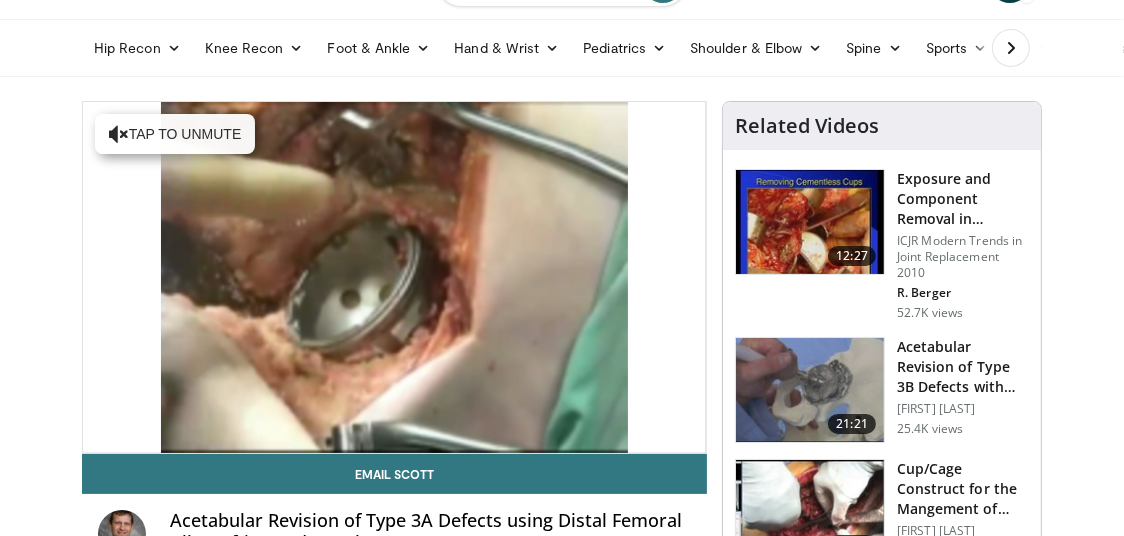 scroll, scrollTop: 0, scrollLeft: 0, axis: both 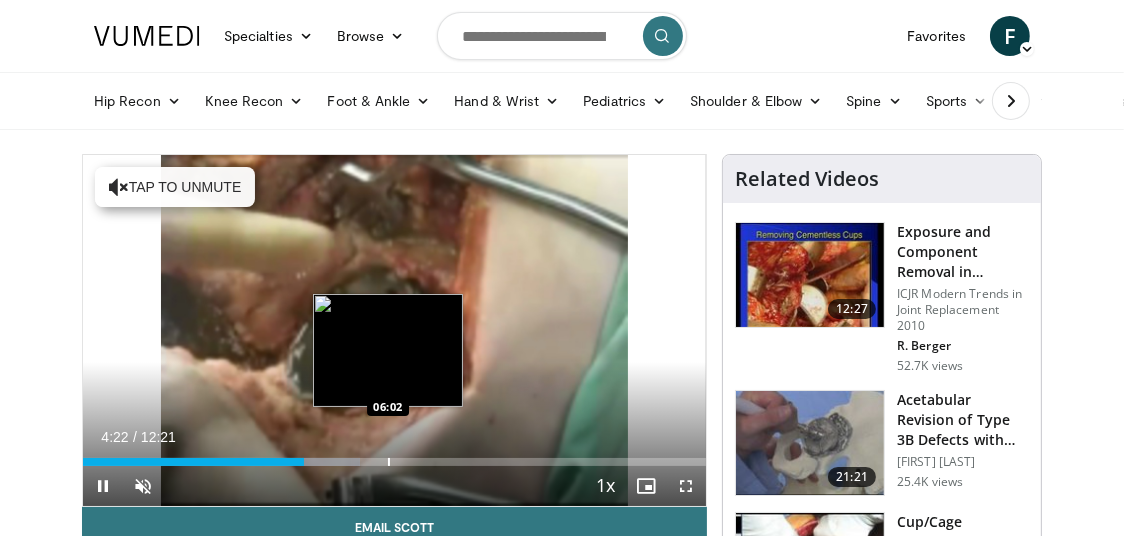 click at bounding box center (389, 462) 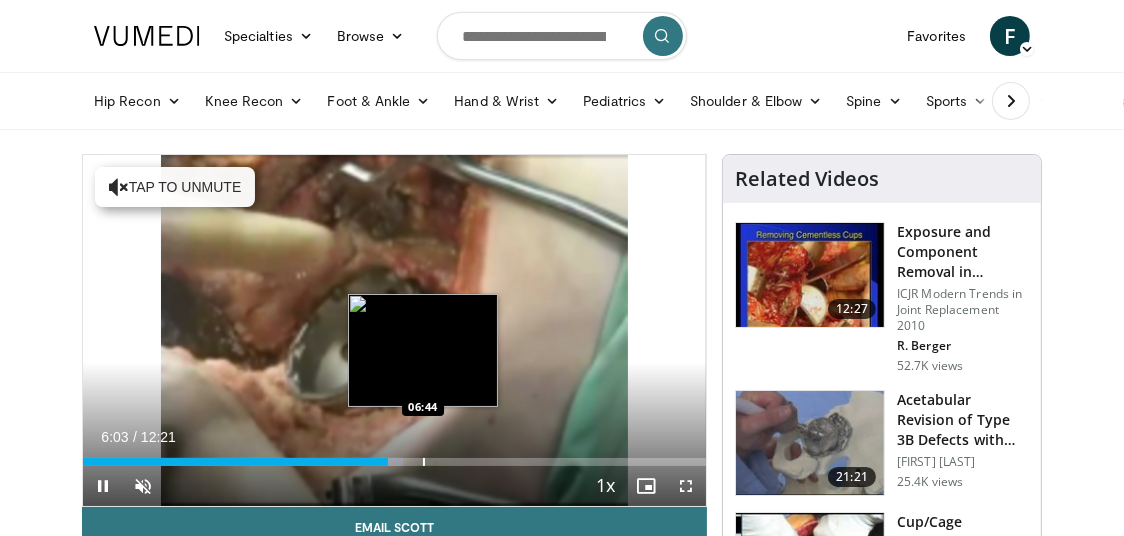 click at bounding box center (424, 462) 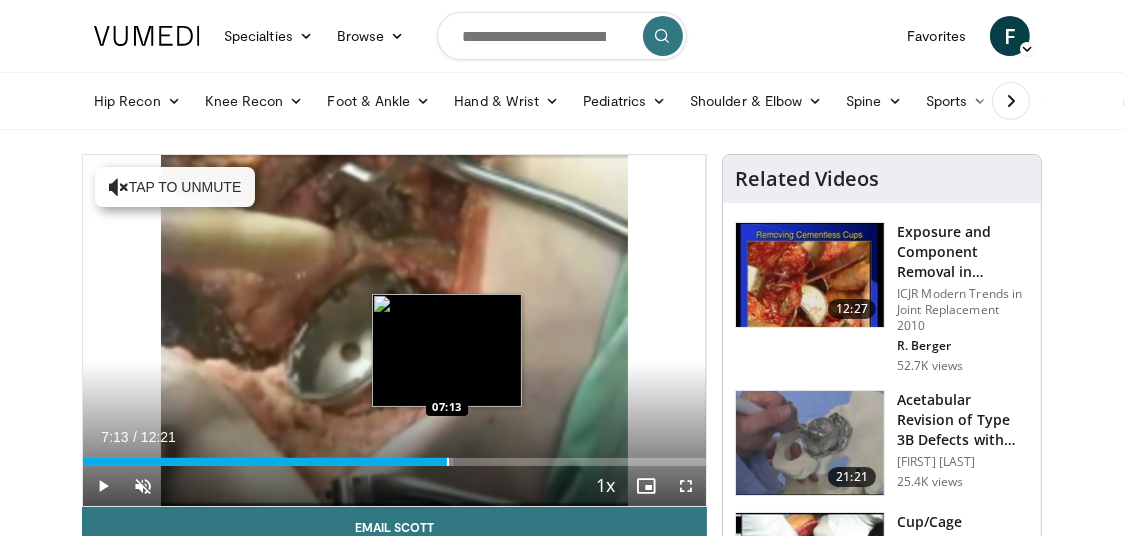click on "Loaded :  59.43% 07:13 07:13" at bounding box center (394, 462) 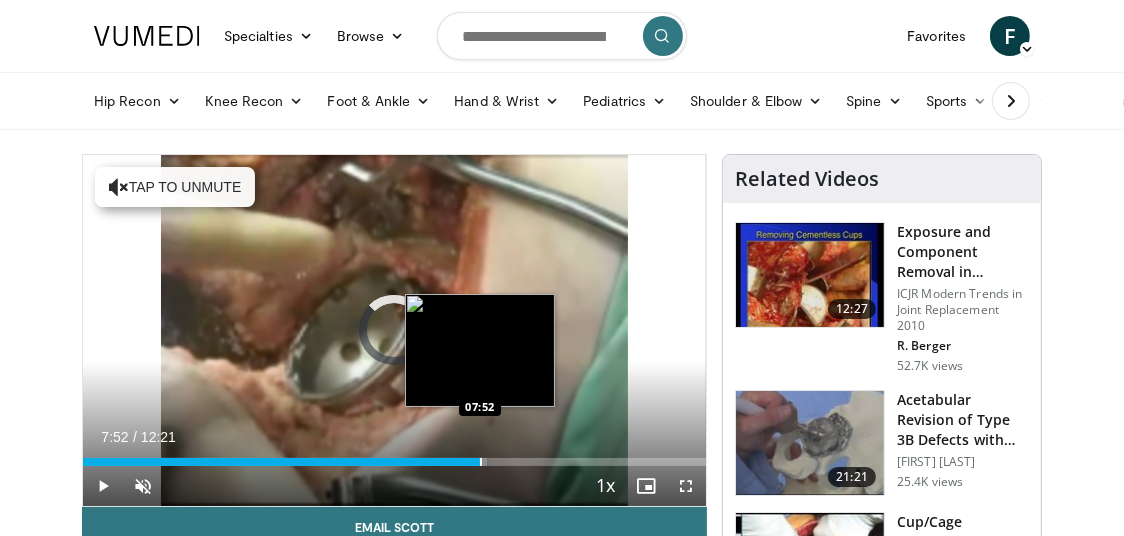 click at bounding box center (481, 462) 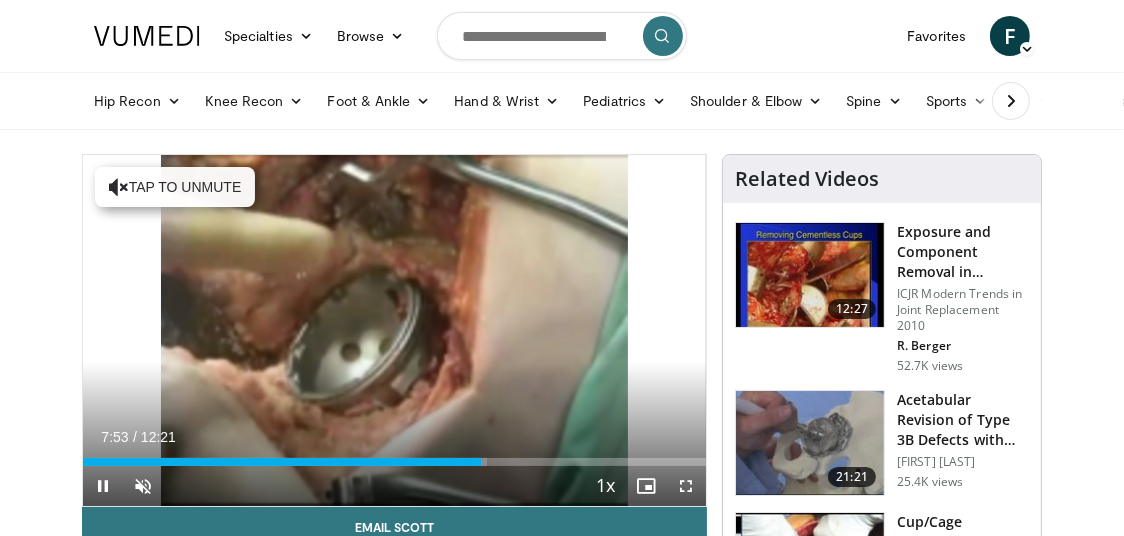 click on "Current Time  7:53 / Duration  12:21 Pause Skip Backward Skip Forward Unmute Loaded :  64.83% 07:53 08:51 Stream Type  LIVE Seek to live, currently behind live LIVE   1x Playback Rate 0.5x 0.75x 1x , selected 1.25x 1.5x 1.75x 2x Chapters Chapters Descriptions descriptions off , selected Captions captions settings , opens captions settings dialog captions off , selected Audio Track en (Main) , selected Fullscreen Enable picture-in-picture mode" at bounding box center [394, 486] 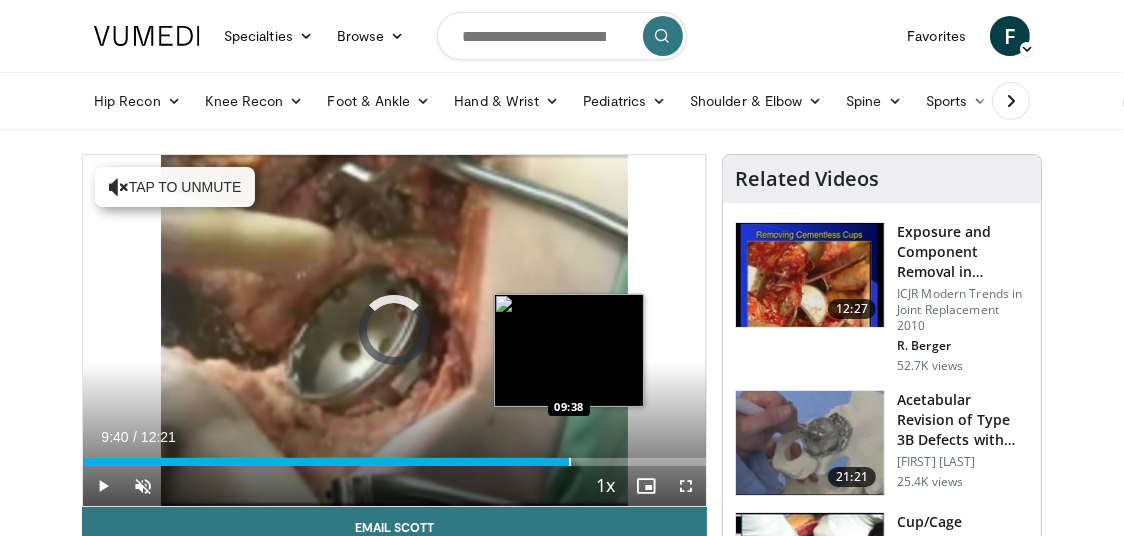 click at bounding box center (570, 462) 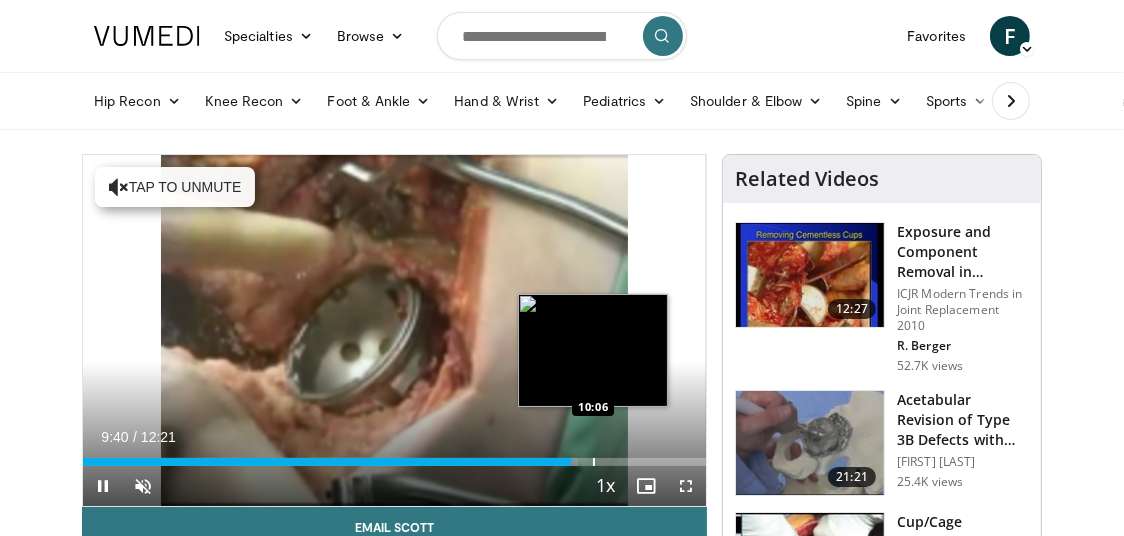 click on "**********" at bounding box center [394, 330] 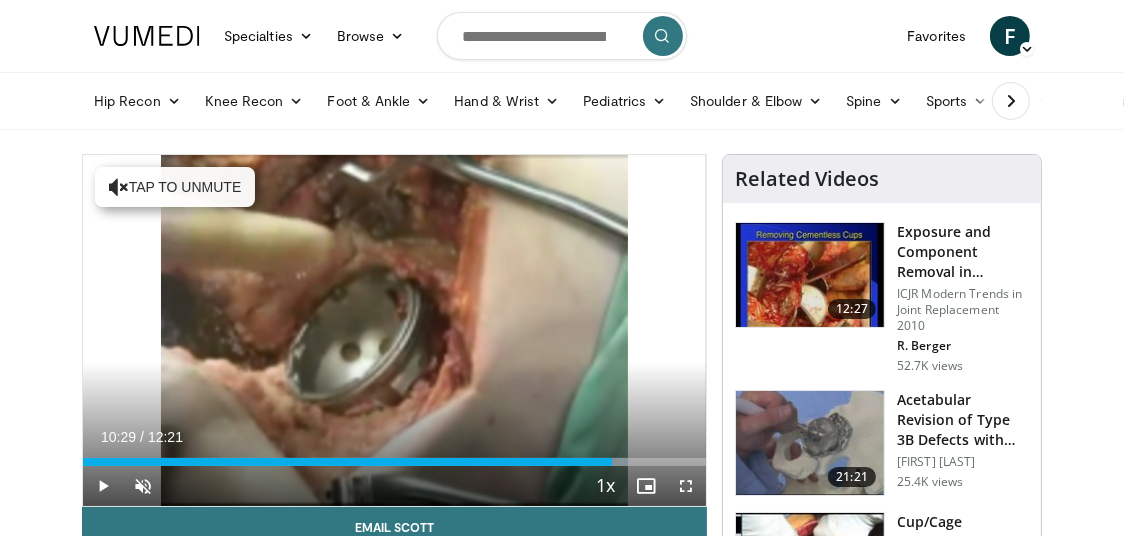 click on "Loaded :  87.79% 10:29 10:29" at bounding box center [394, 462] 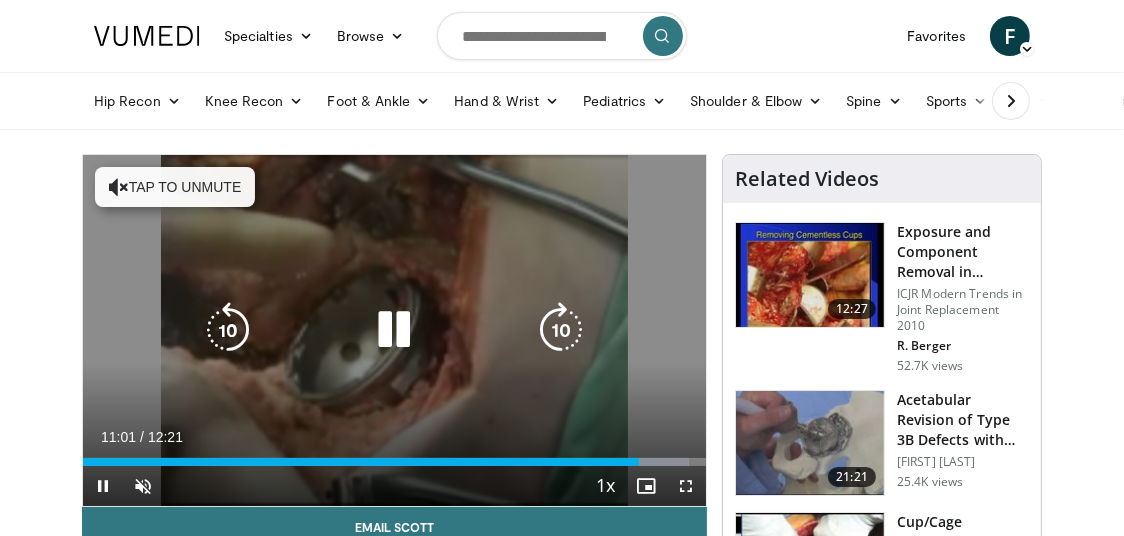 click on "10 seconds
Tap to unmute" at bounding box center [394, 330] 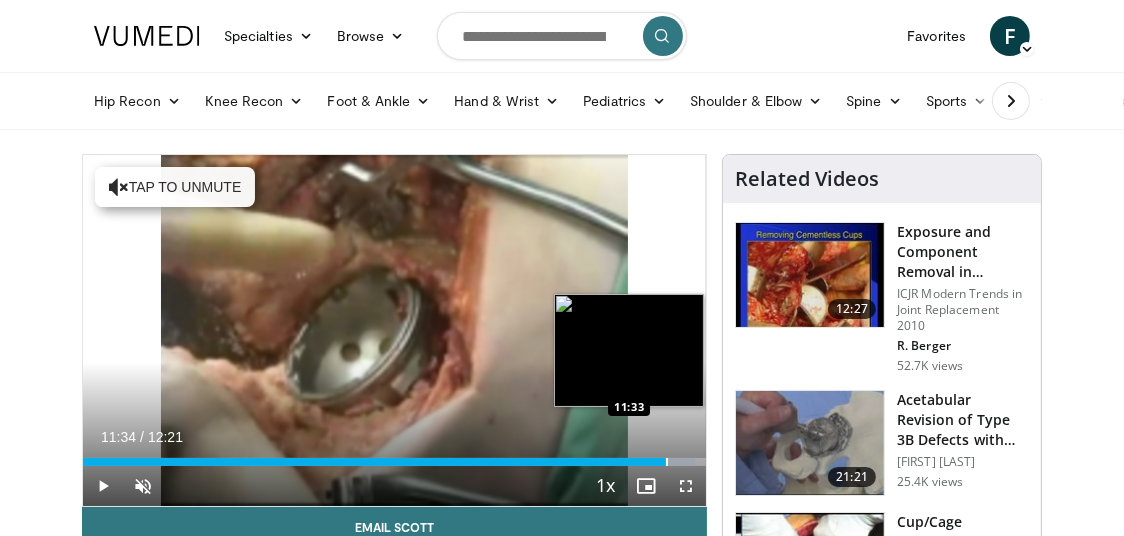 click at bounding box center [667, 462] 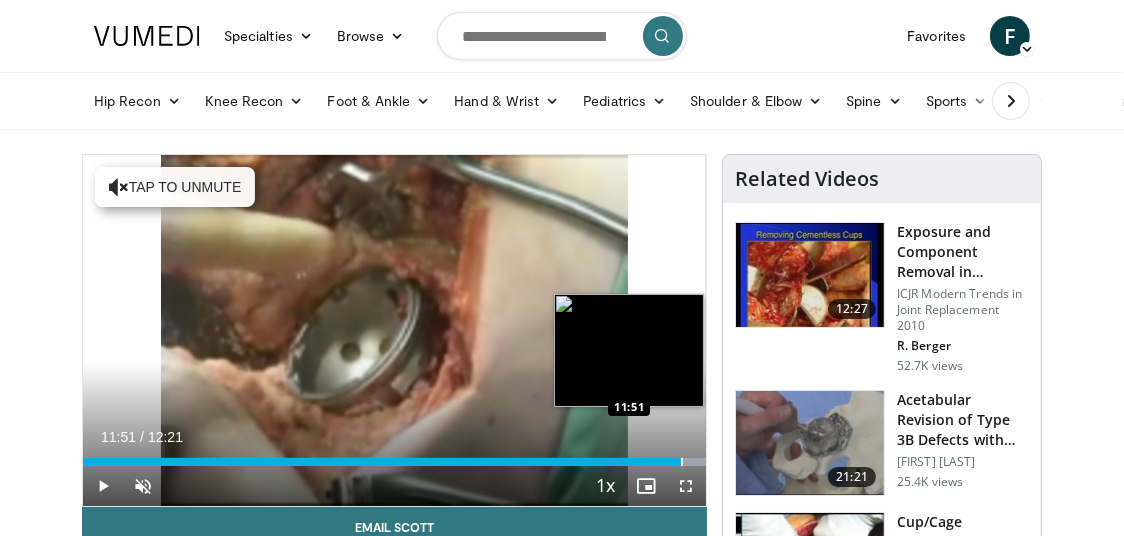 click on "Loaded :  100.00% 11:51 11:51" at bounding box center (394, 462) 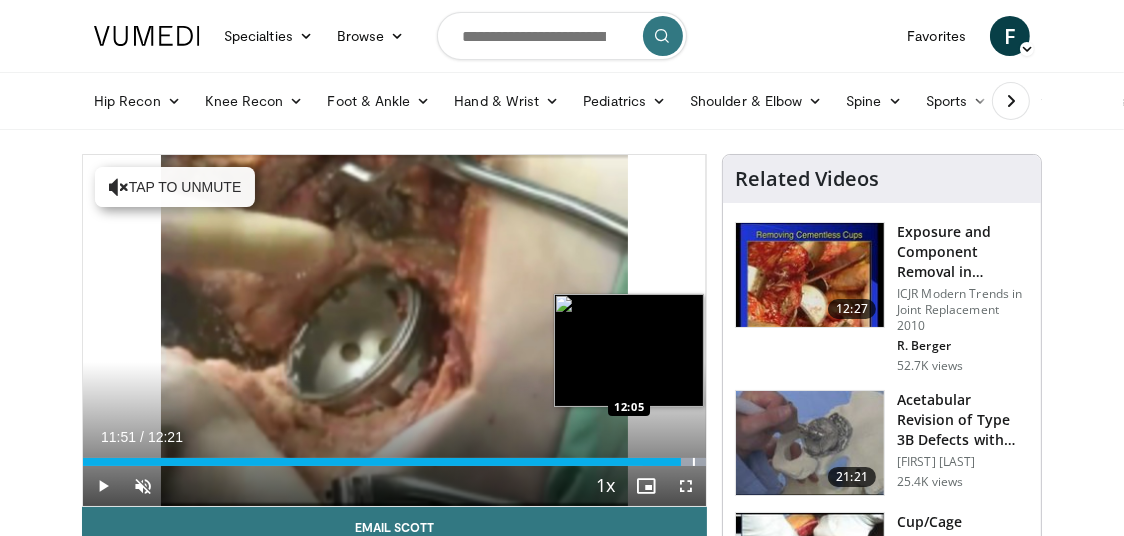 click on "Loaded :  100.00% 11:51 12:05" at bounding box center [394, 462] 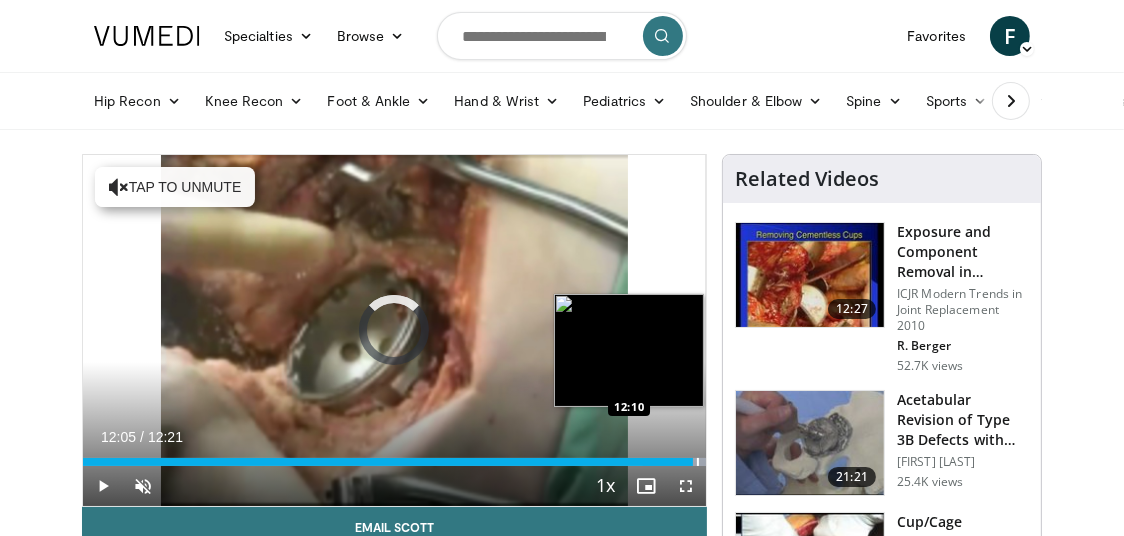 click on "Loaded :  100.00% 12:05 12:10" at bounding box center [394, 462] 